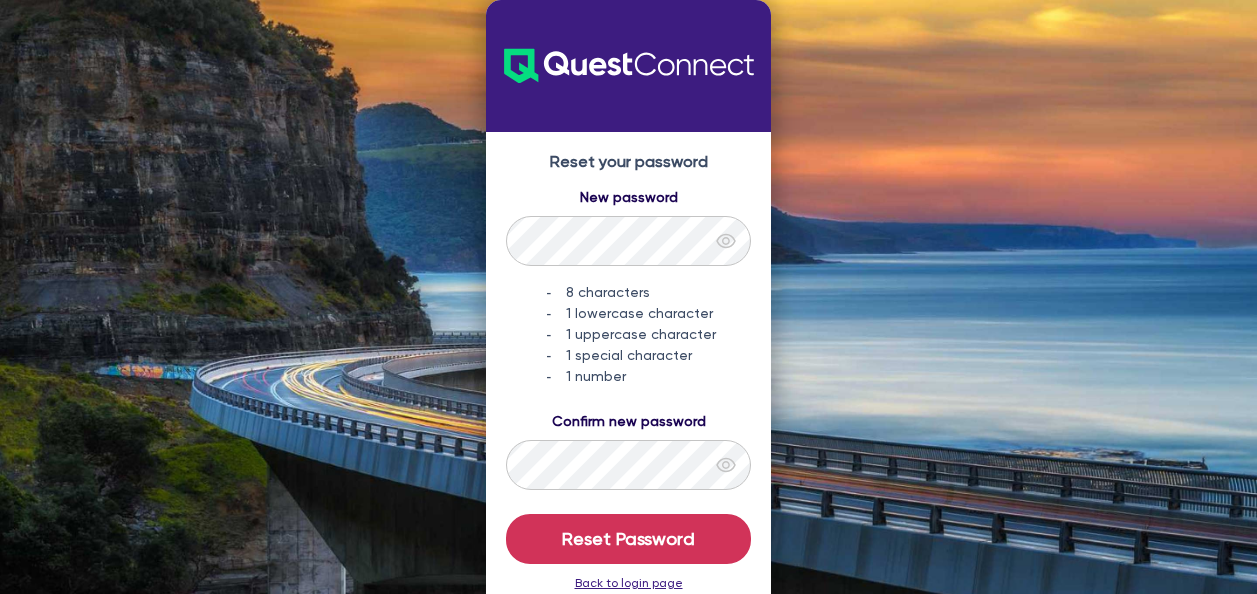 scroll, scrollTop: 0, scrollLeft: 0, axis: both 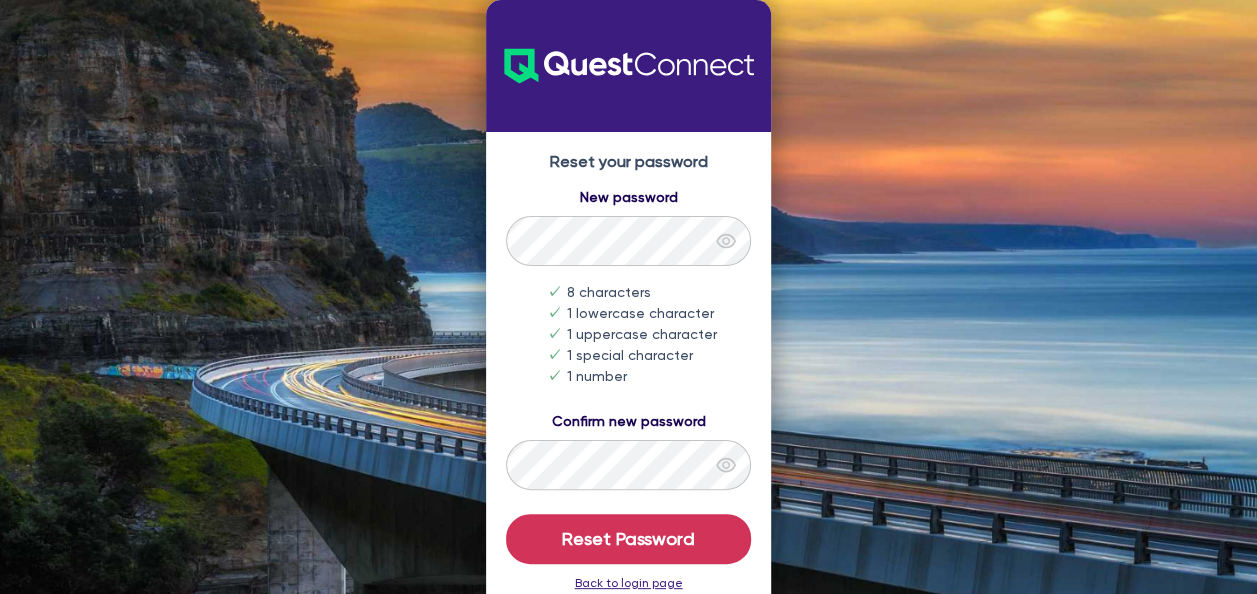 click at bounding box center (726, 241) 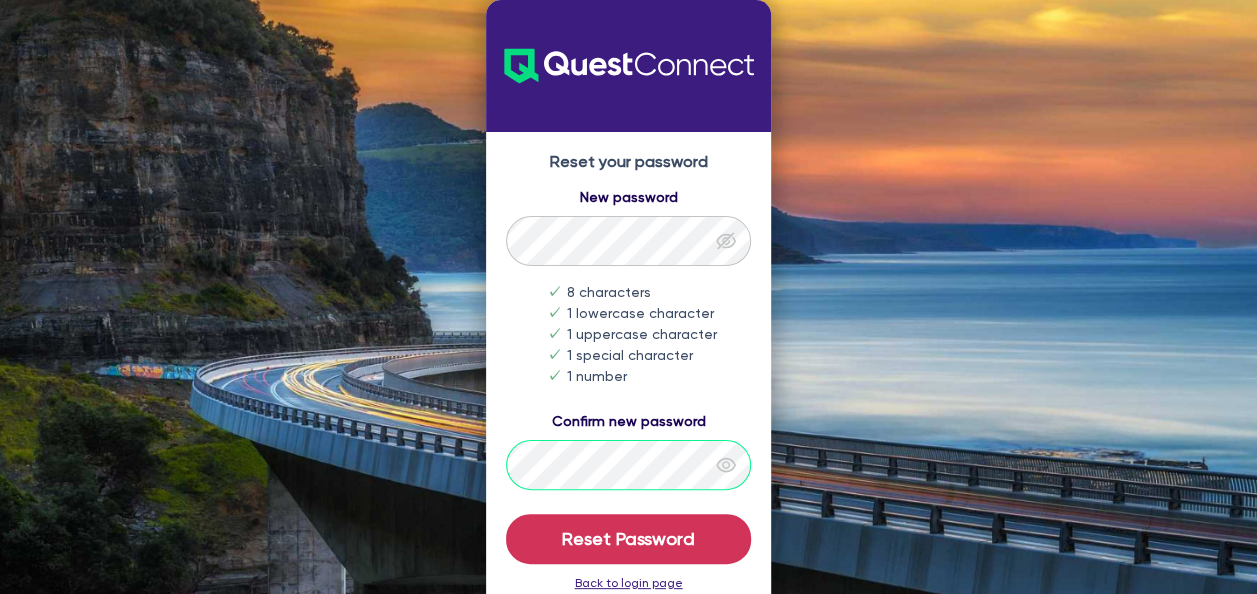 scroll, scrollTop: 42, scrollLeft: 0, axis: vertical 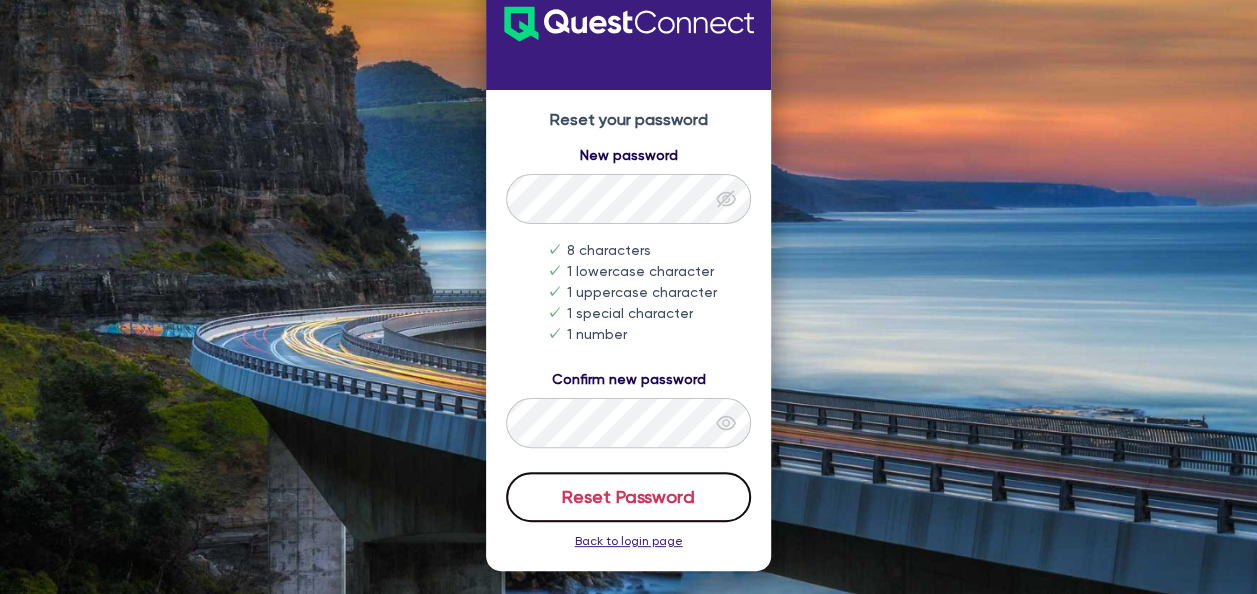click on "Reset Password" at bounding box center (628, 497) 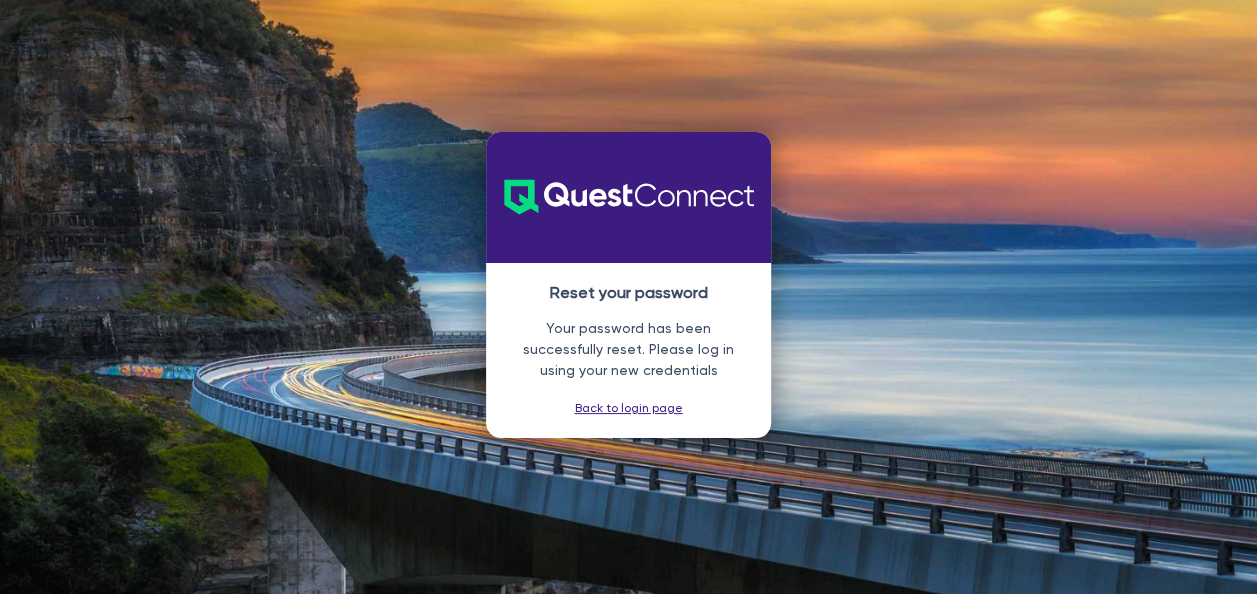 scroll, scrollTop: 0, scrollLeft: 0, axis: both 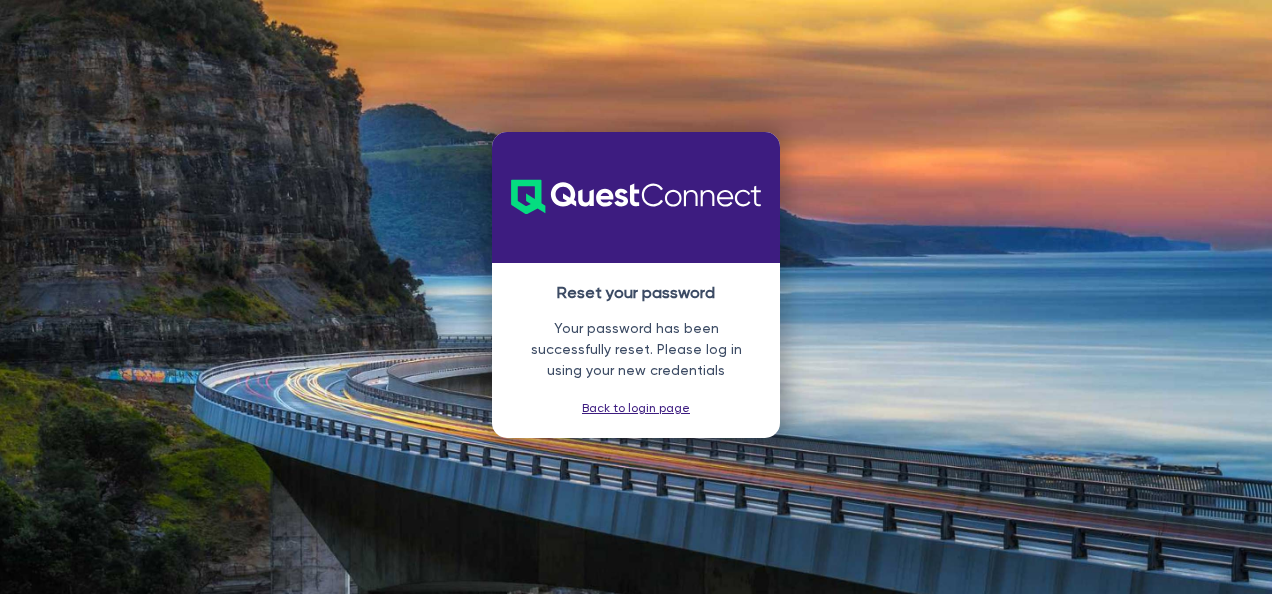 click on "Reset your password Your password has been successfully reset. Please log in using your new credentials Back to login page" at bounding box center (636, 350) 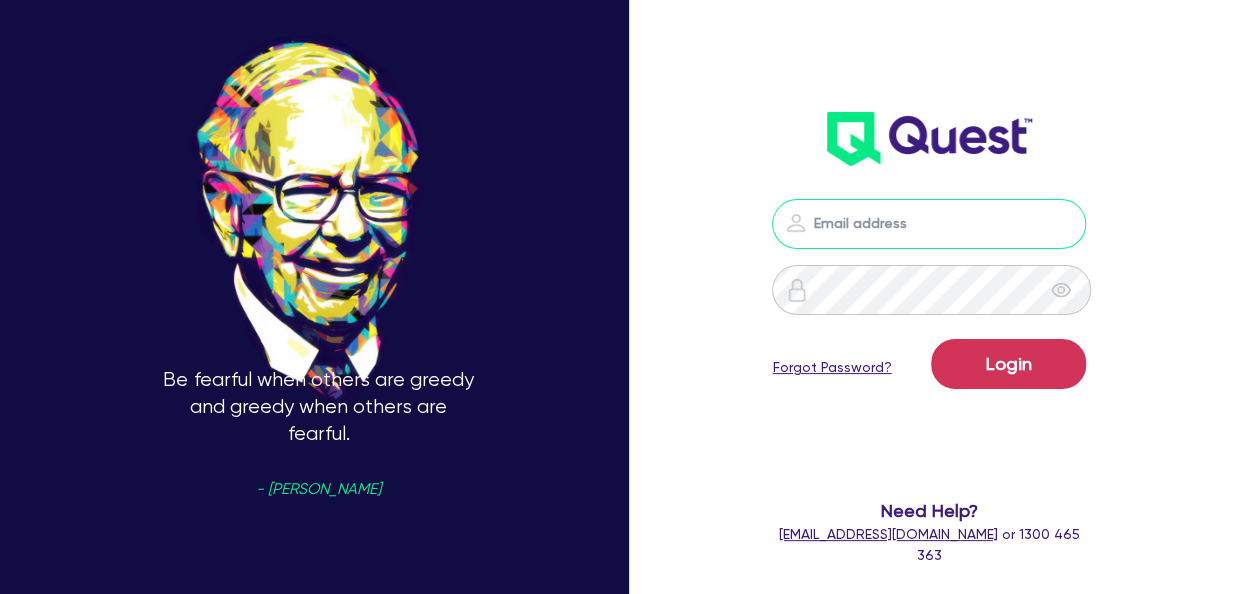 click at bounding box center (929, 224) 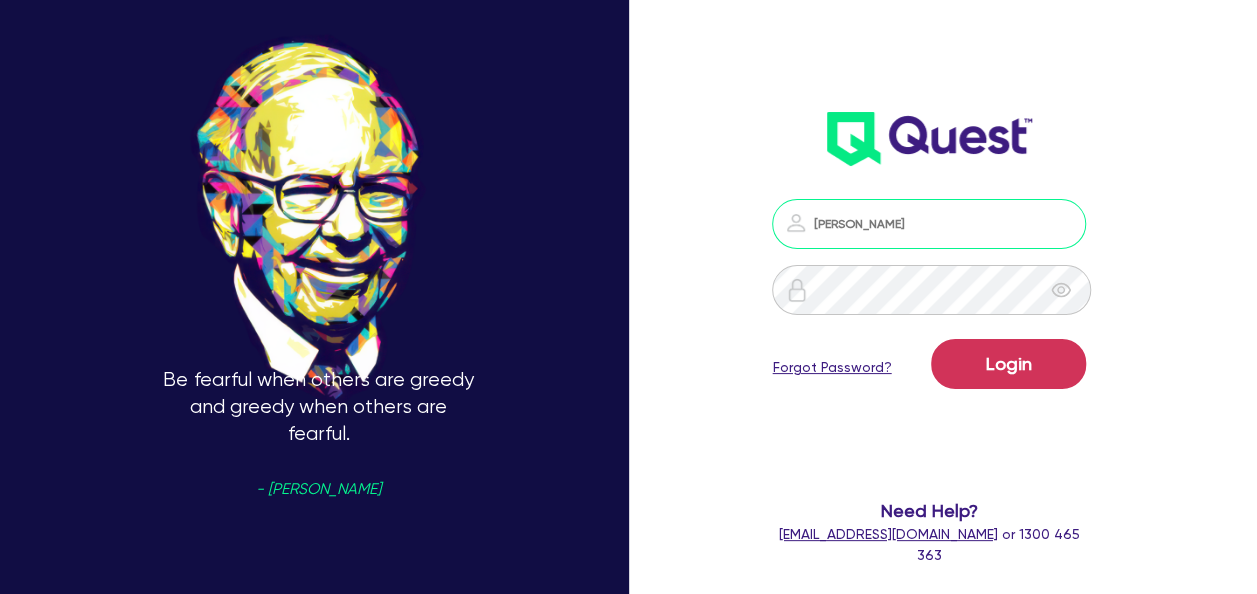 type on "[PERSON_NAME][EMAIL_ADDRESS][DOMAIN_NAME]" 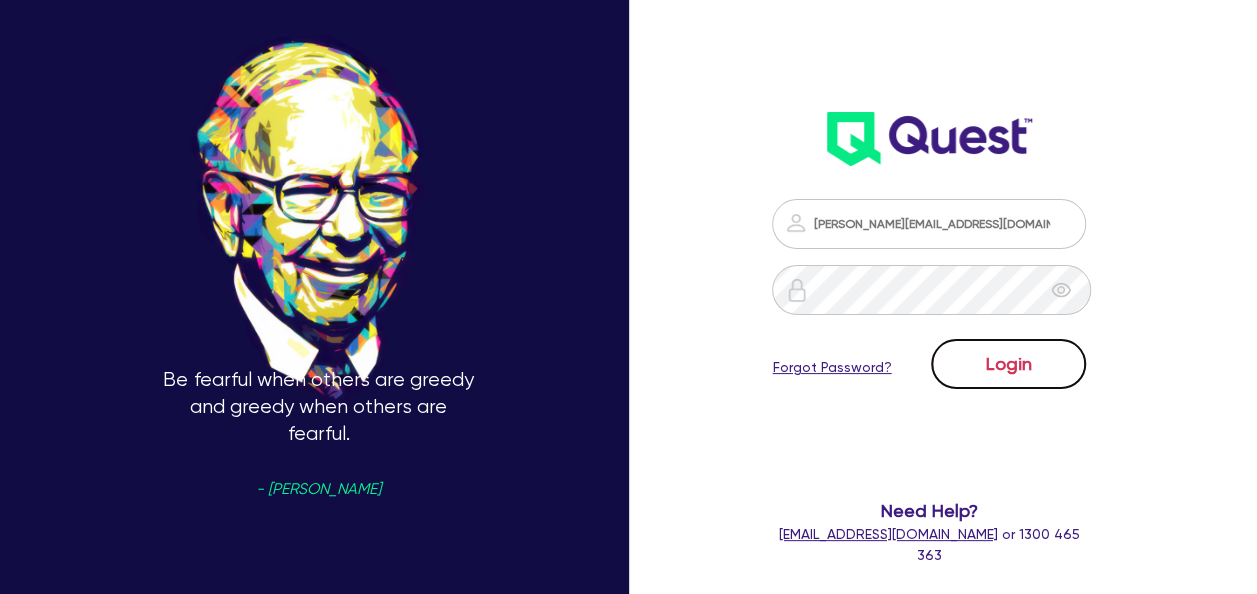 click on "Login" at bounding box center [1008, 364] 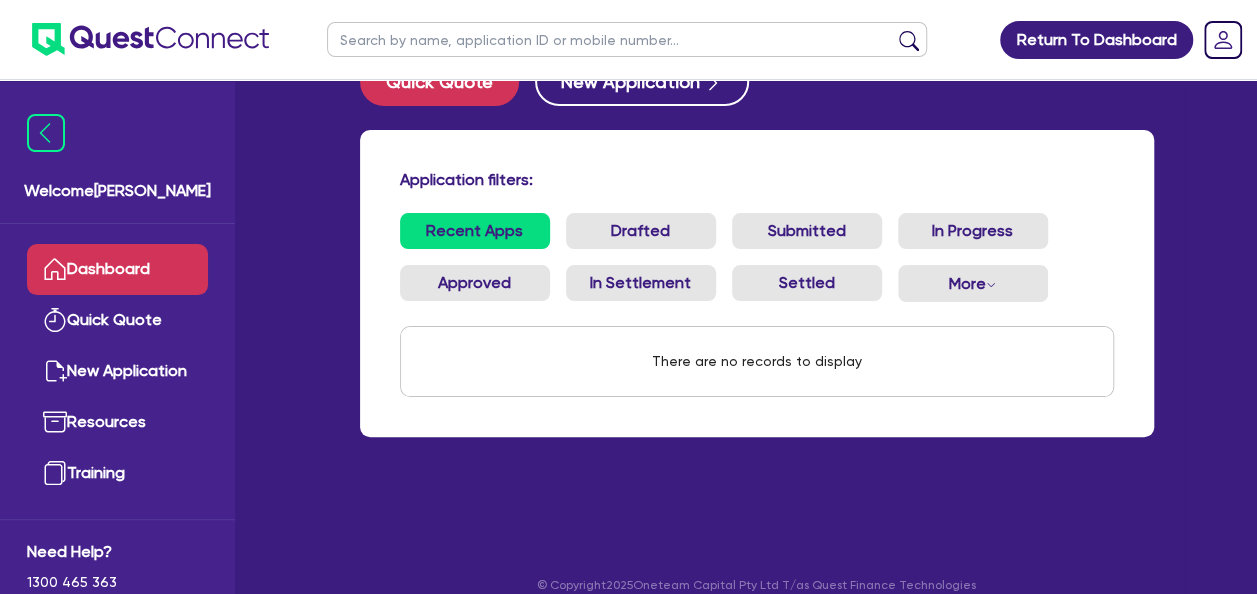 scroll, scrollTop: 80, scrollLeft: 0, axis: vertical 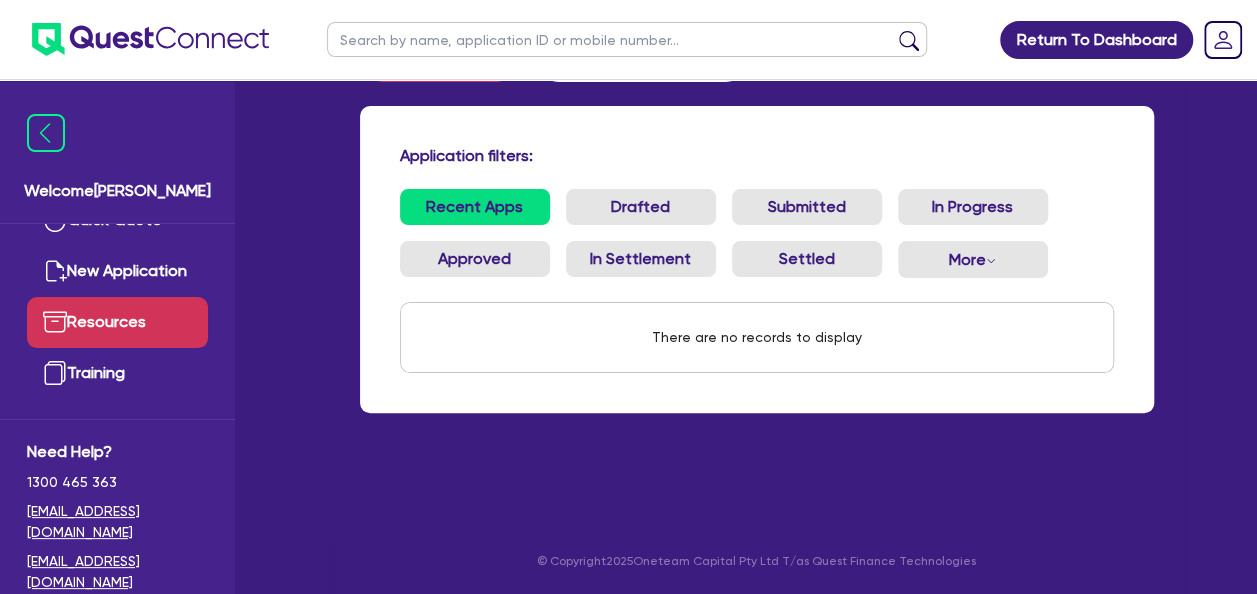 click on "Resources" at bounding box center [117, 322] 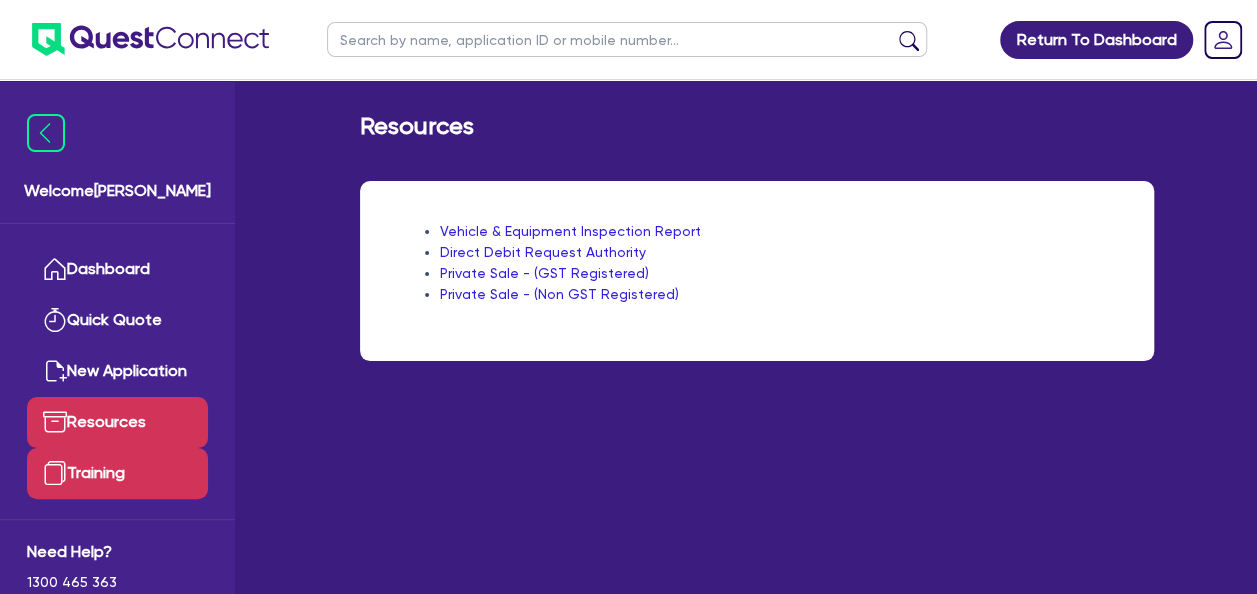 click on "Training" at bounding box center (117, 473) 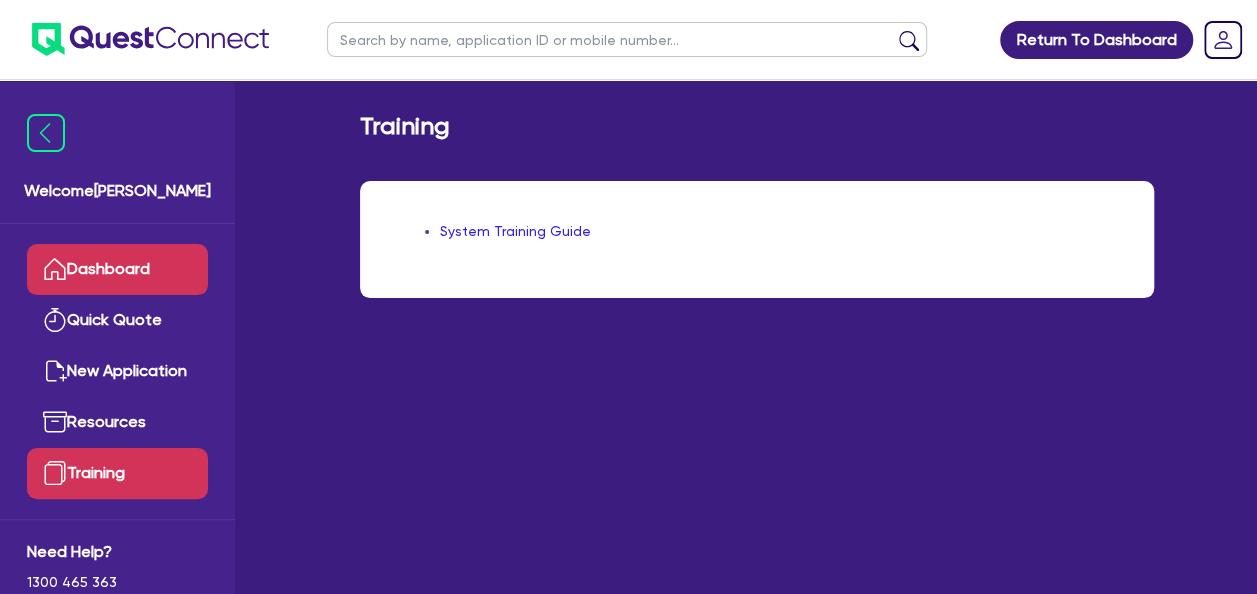 click on "Dashboard" at bounding box center [117, 269] 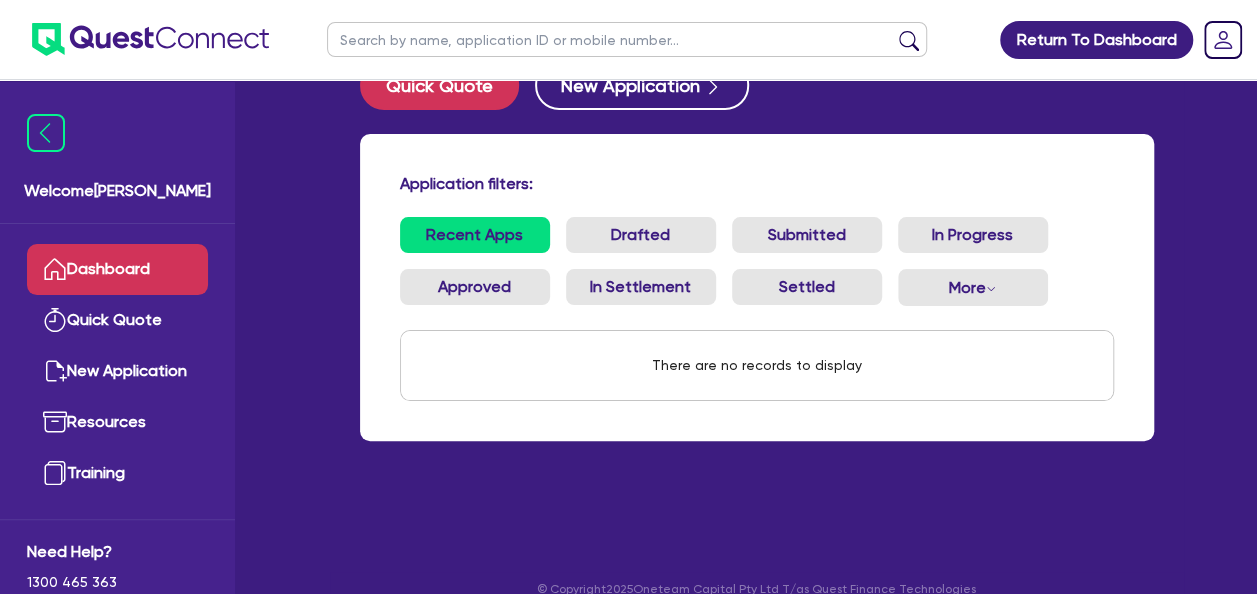 scroll, scrollTop: 80, scrollLeft: 0, axis: vertical 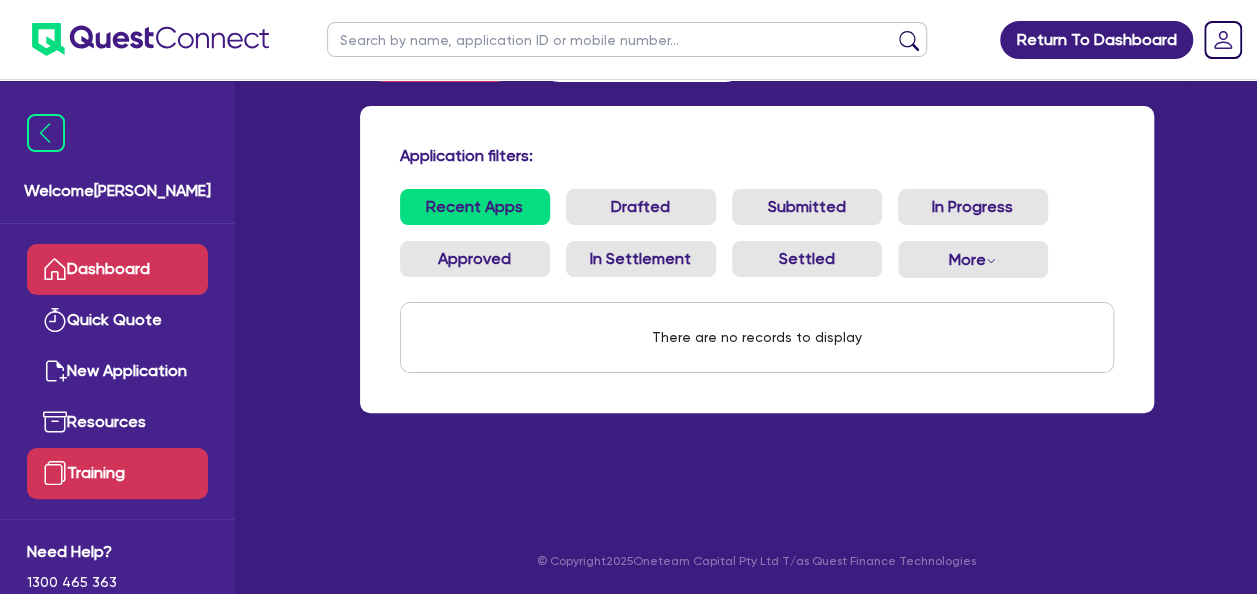 click on "Training" at bounding box center (117, 473) 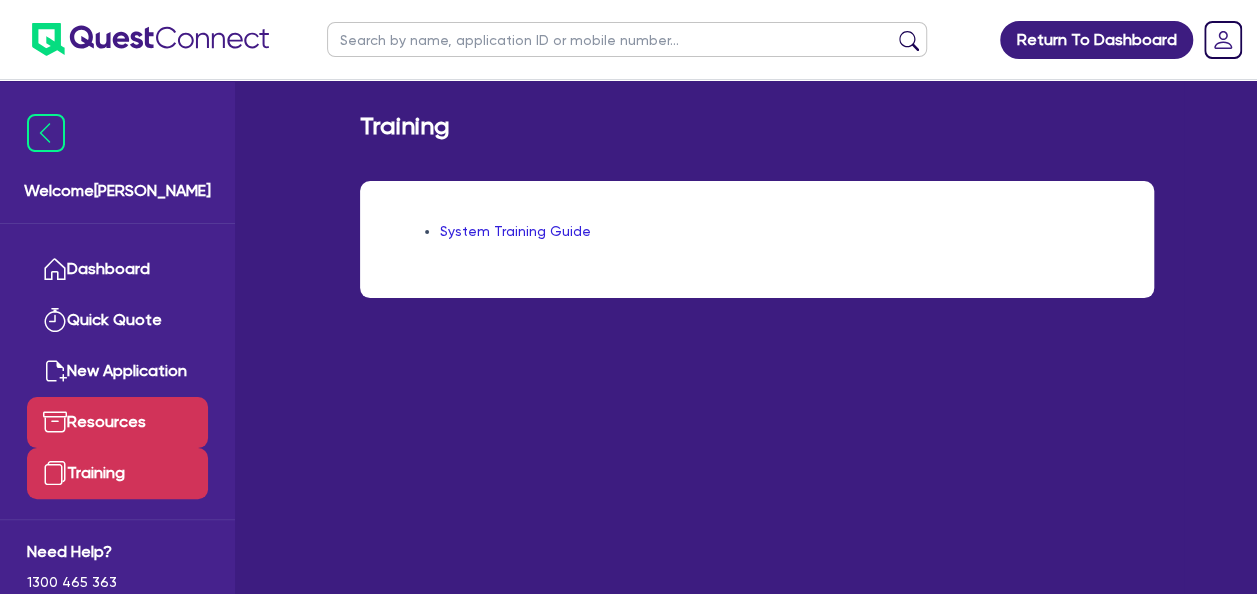 click on "Resources" at bounding box center (117, 422) 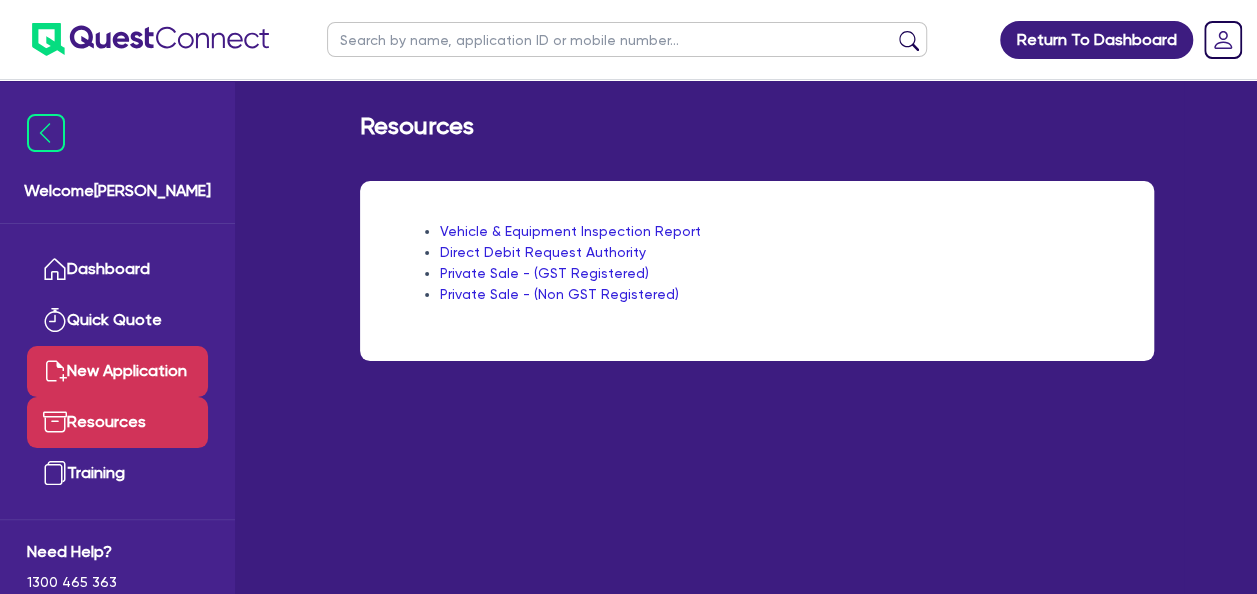 click on "New Application" at bounding box center (117, 371) 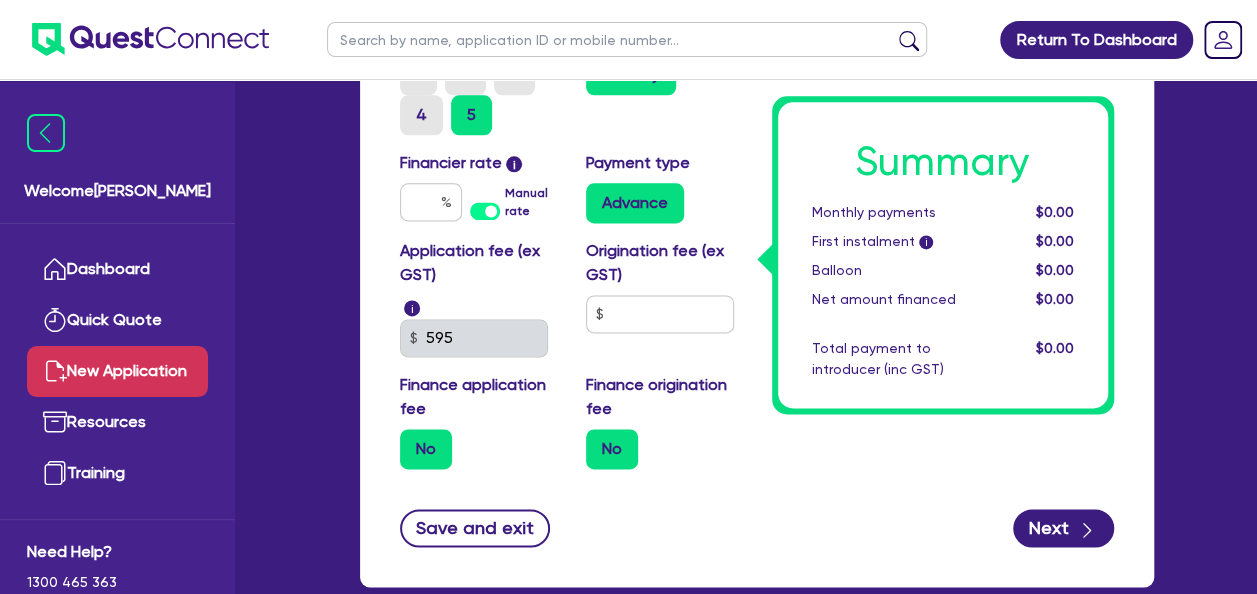 scroll, scrollTop: 1200, scrollLeft: 0, axis: vertical 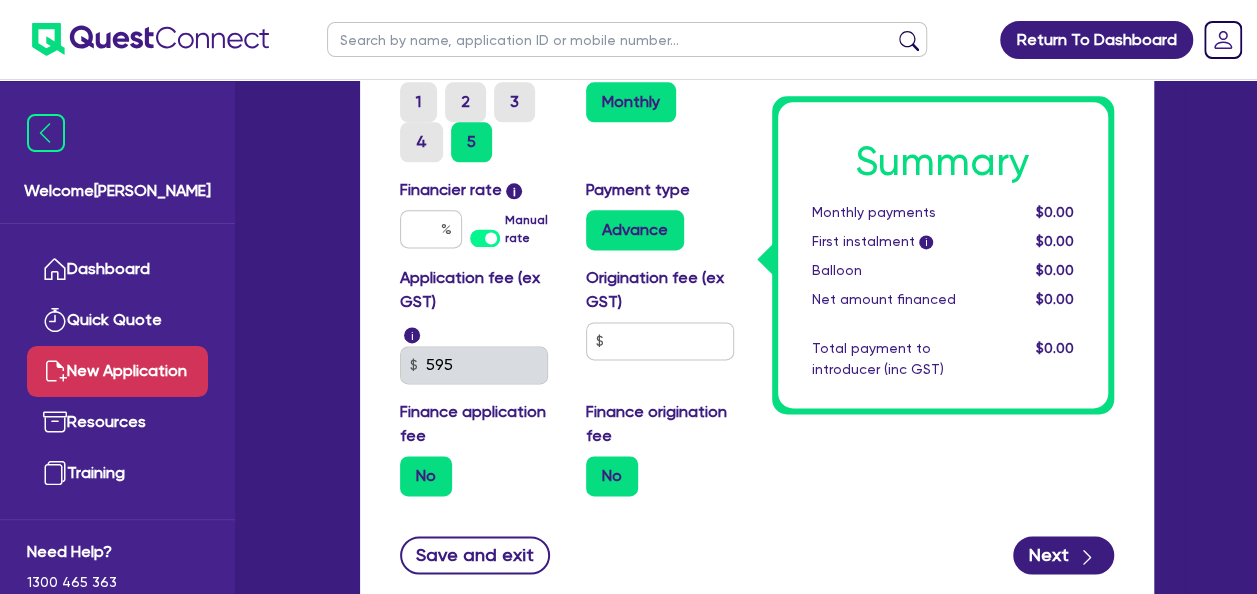 click on "No" at bounding box center (612, 476) 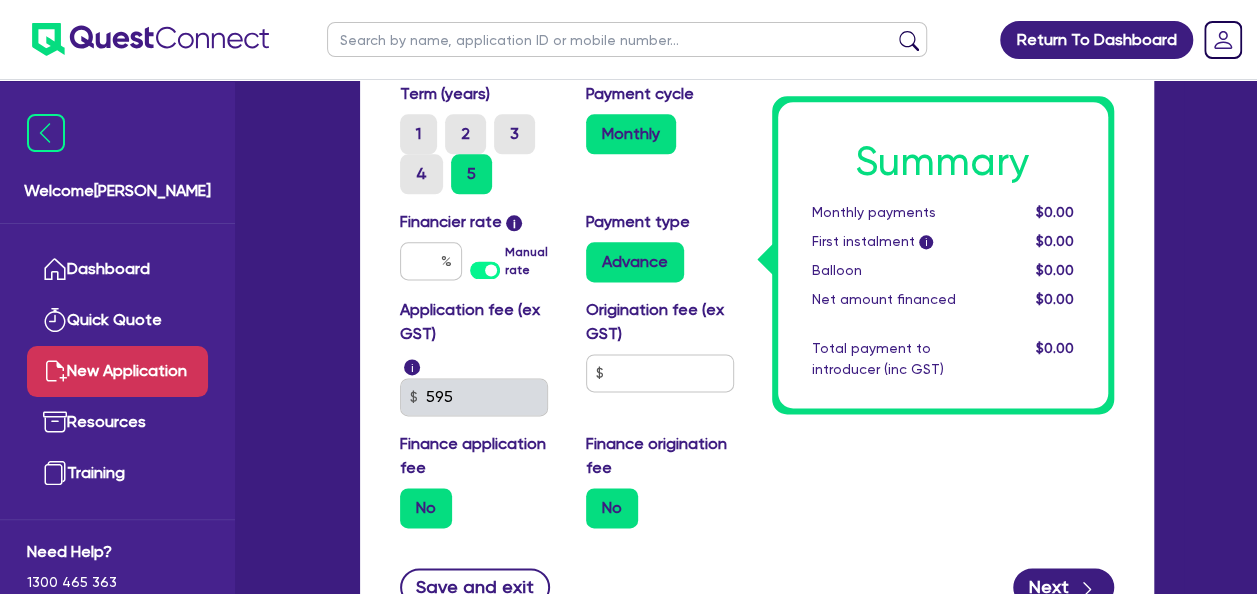 scroll, scrollTop: 1200, scrollLeft: 0, axis: vertical 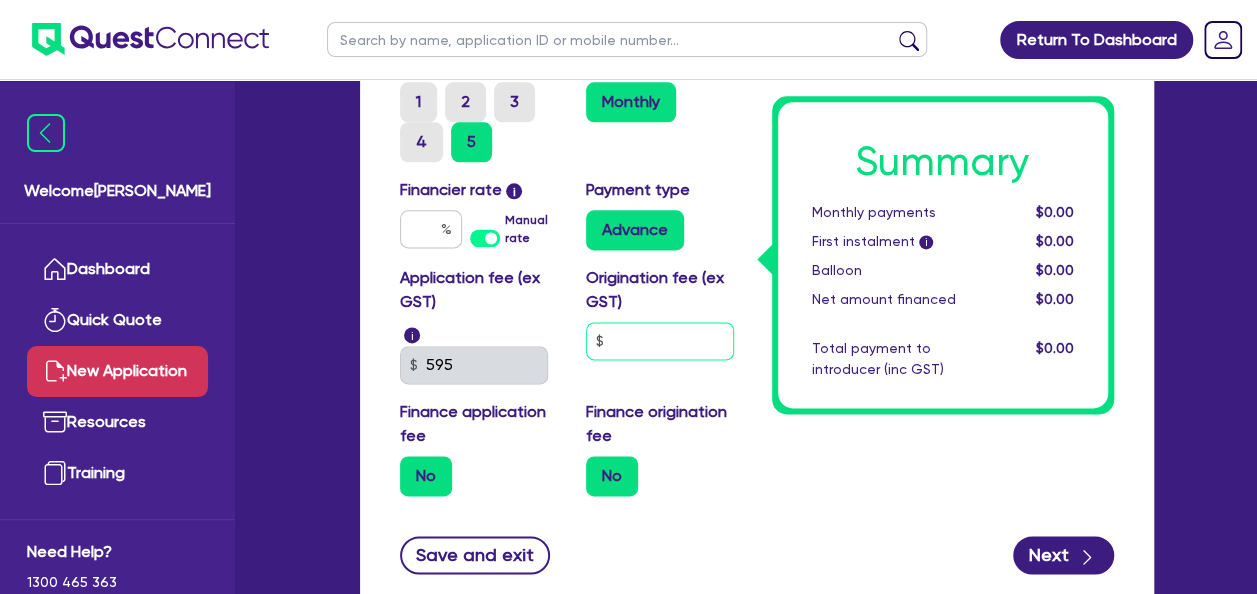click at bounding box center [660, 341] 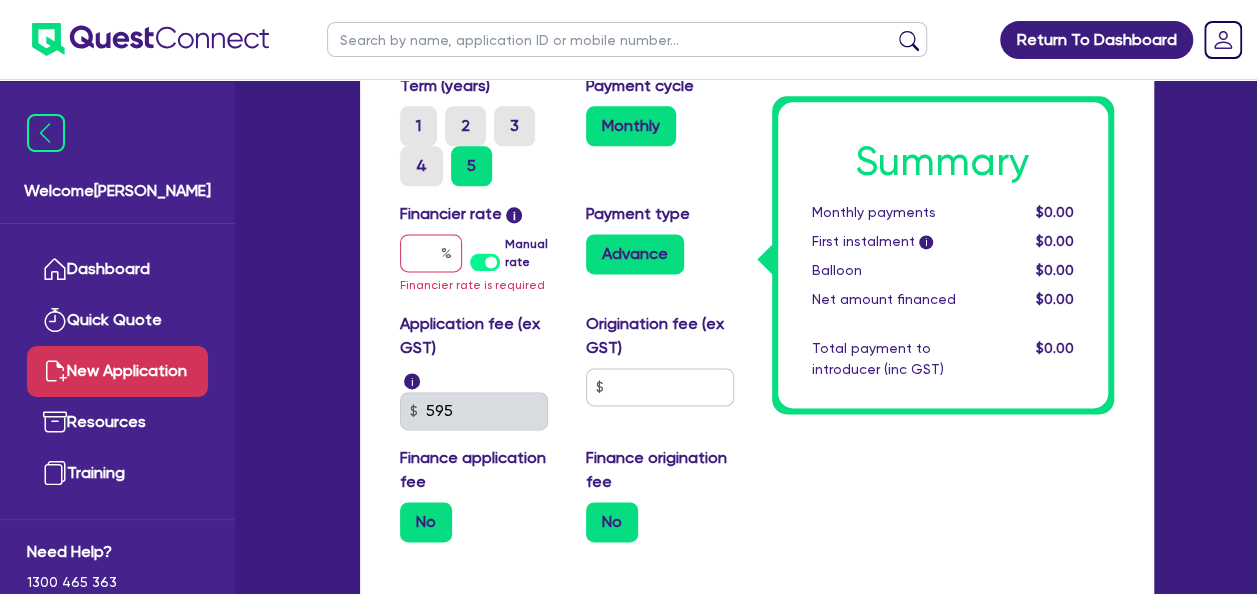 click on "No" at bounding box center (426, 522) 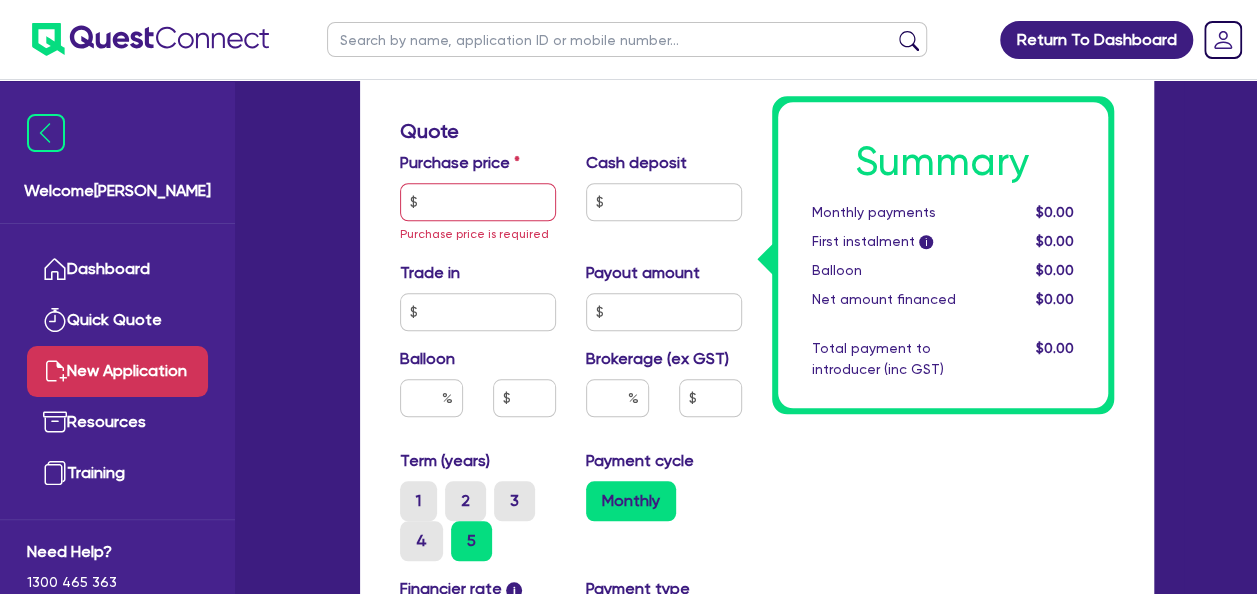 scroll, scrollTop: 824, scrollLeft: 0, axis: vertical 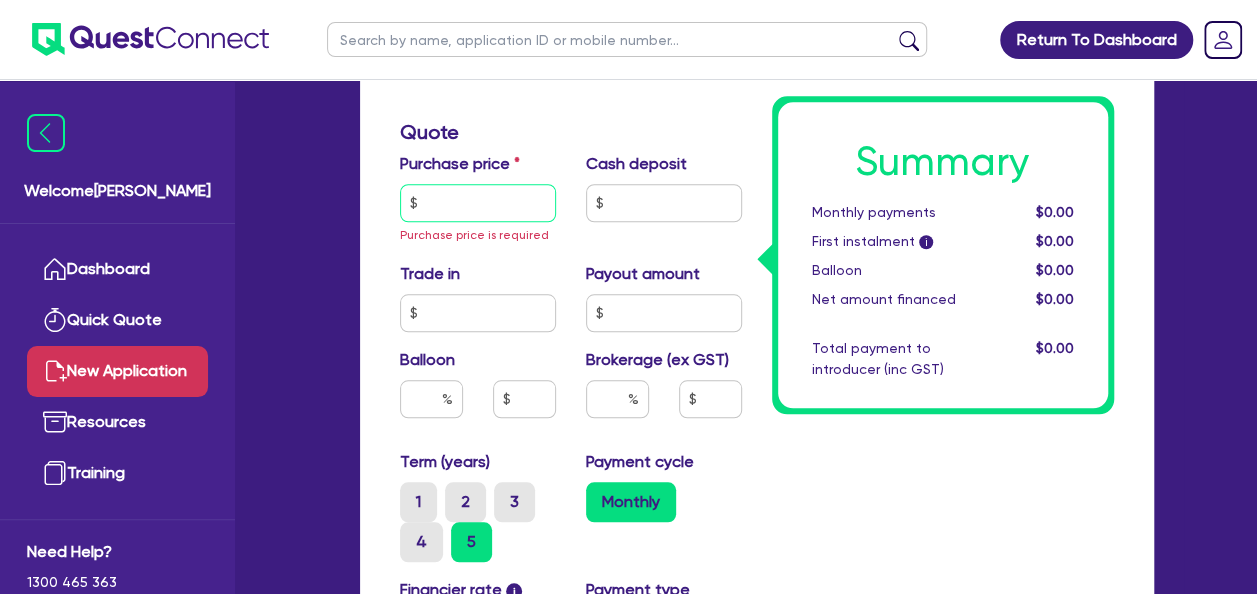 click at bounding box center [478, 203] 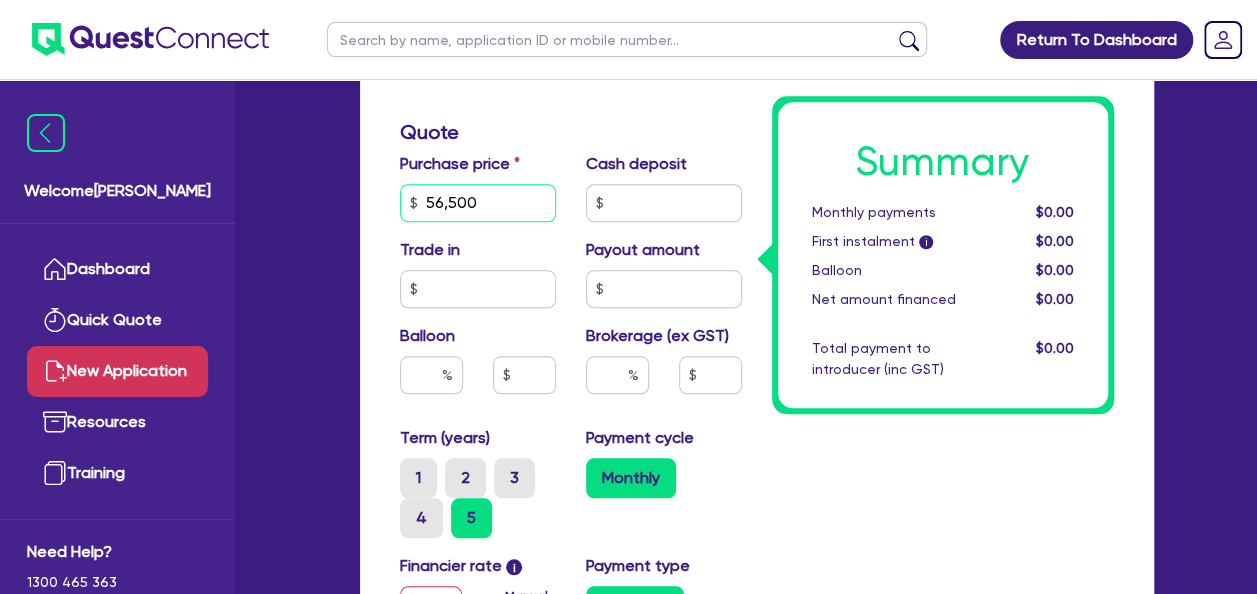 type on "56,500" 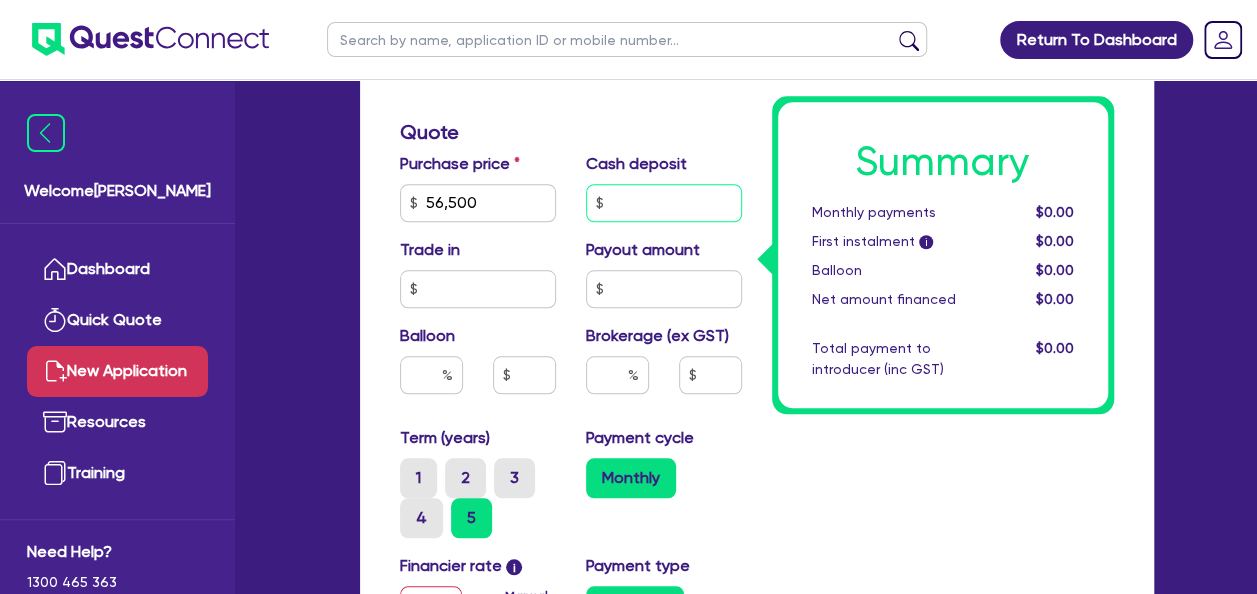 click at bounding box center [664, 203] 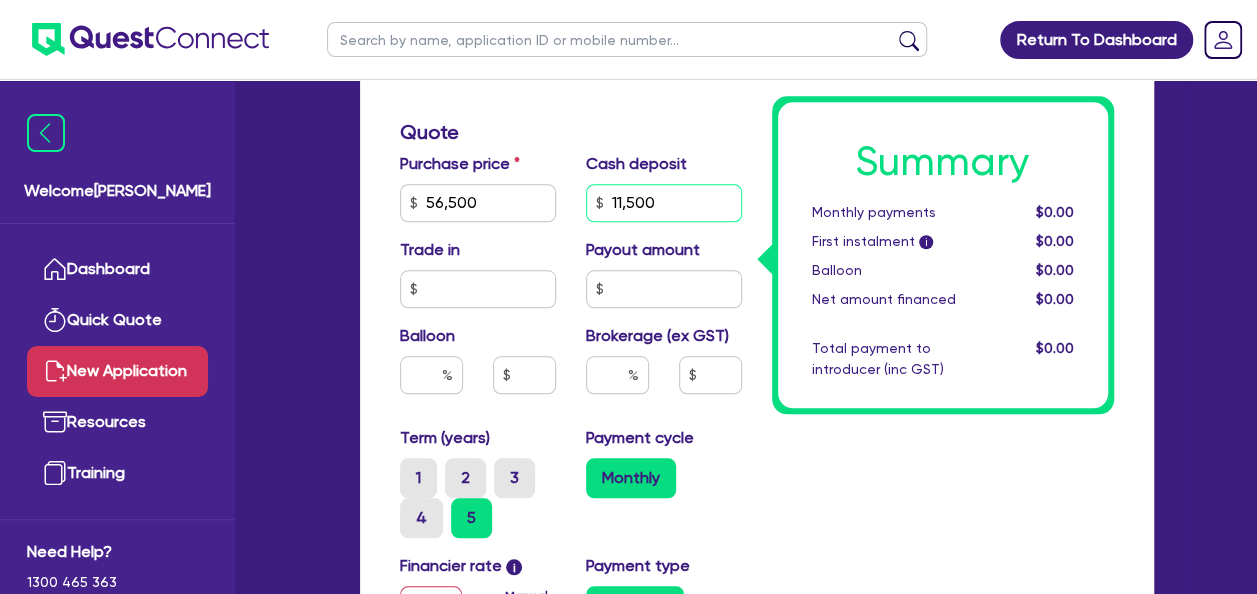 type on "11,500" 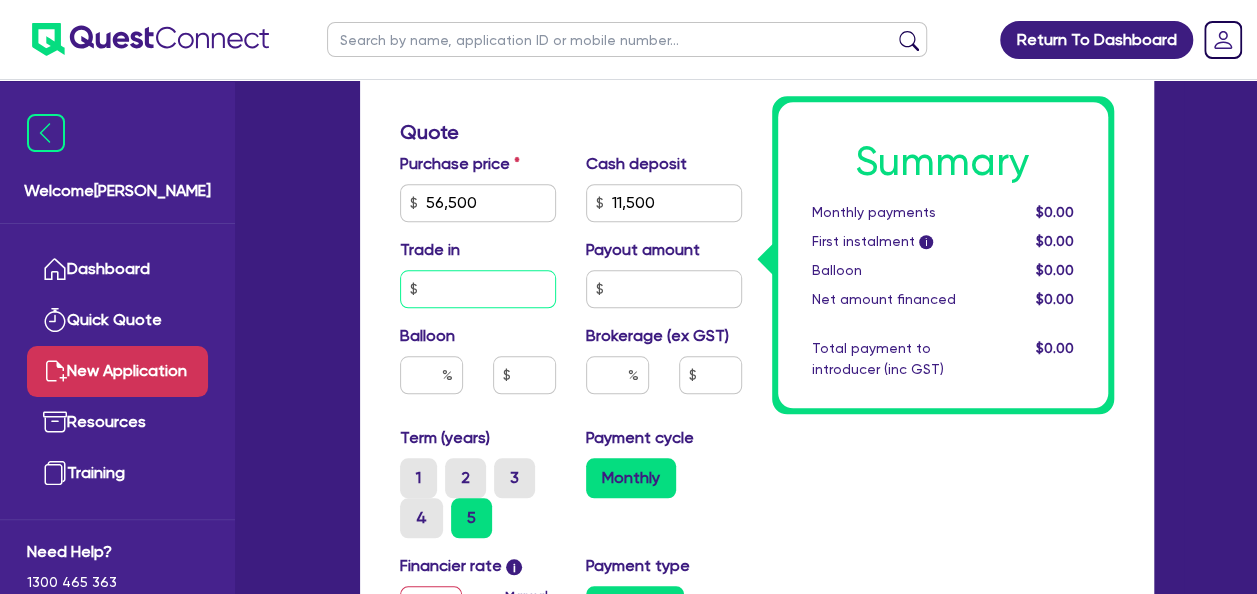 click at bounding box center (478, 289) 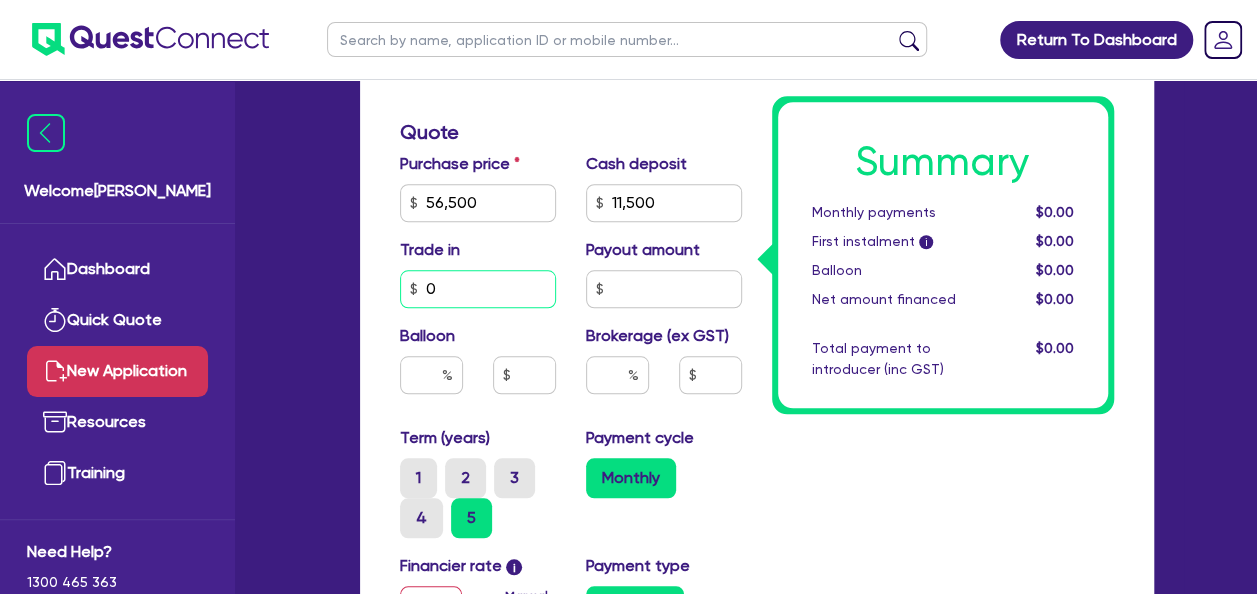 type on "0" 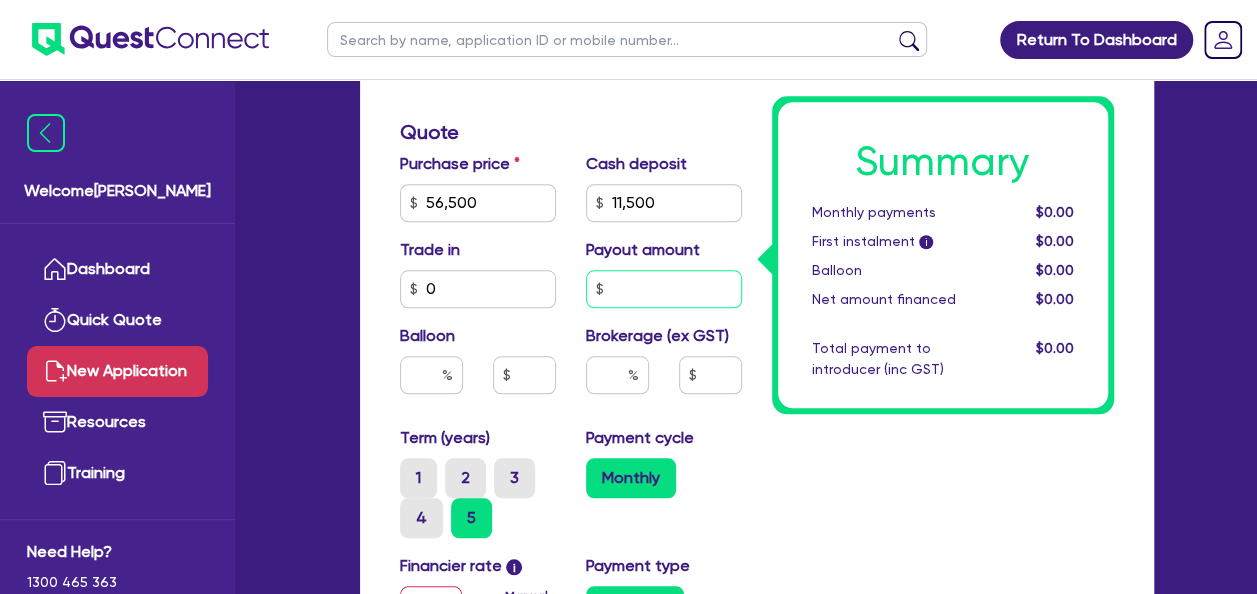 click at bounding box center [664, 289] 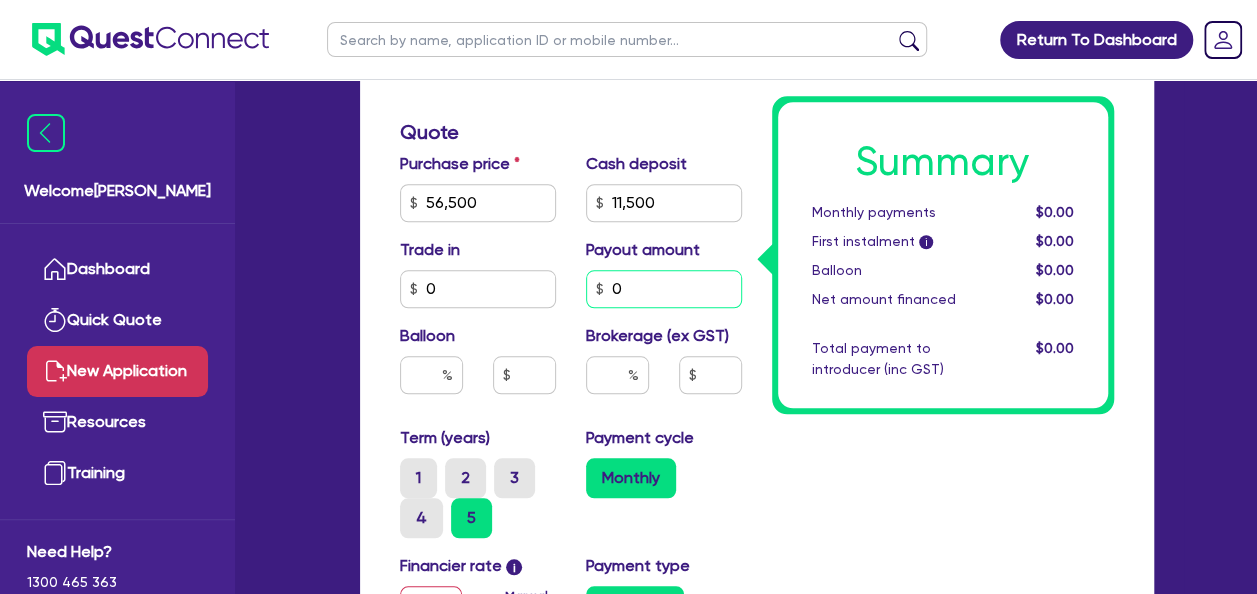 type on "0" 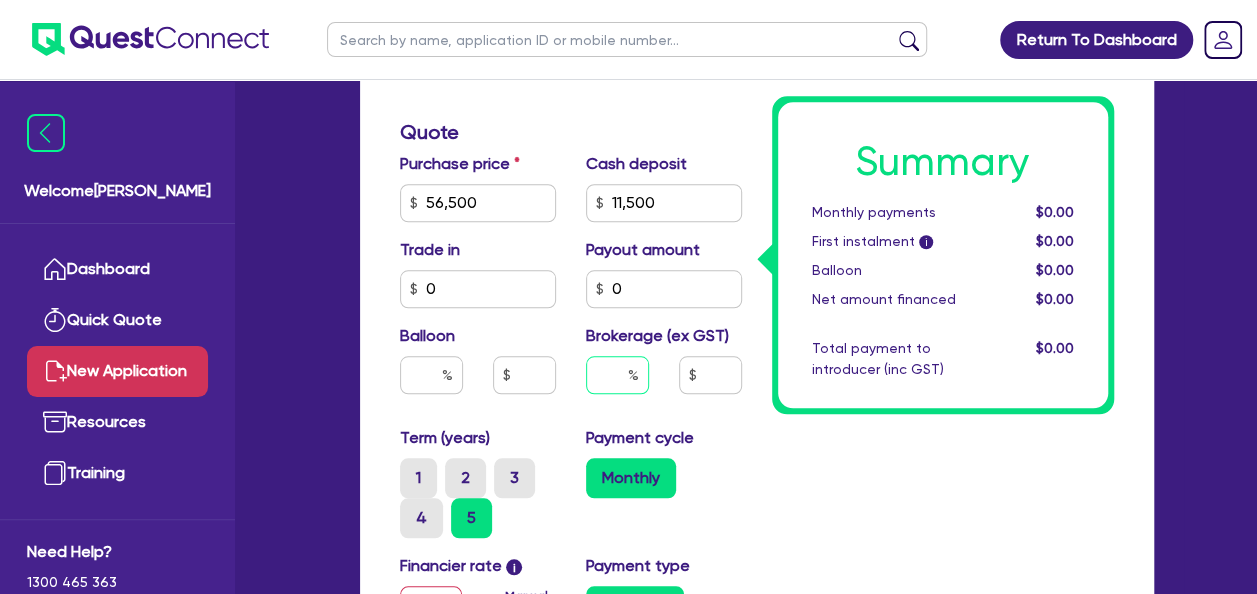 click at bounding box center (617, 375) 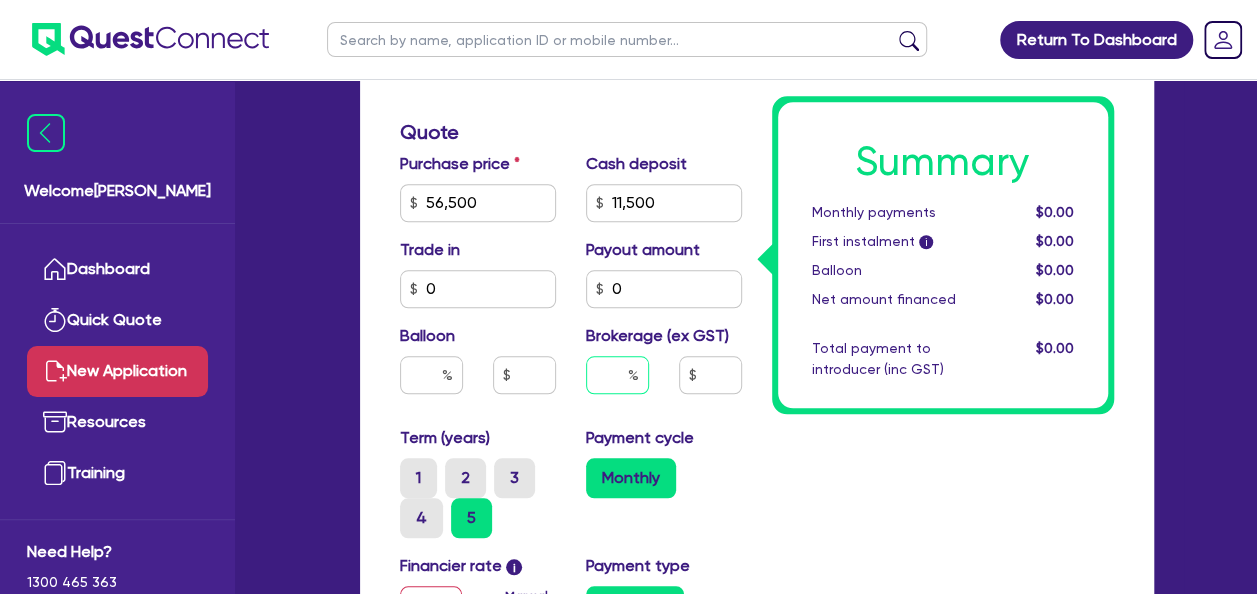 type on "8" 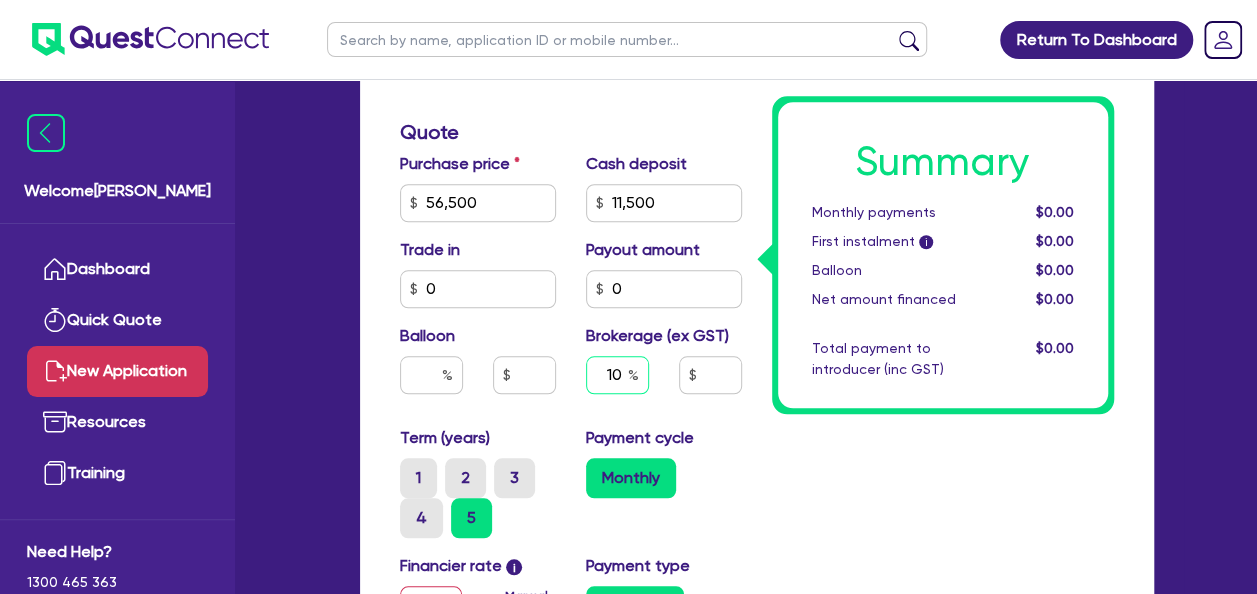 type on "10" 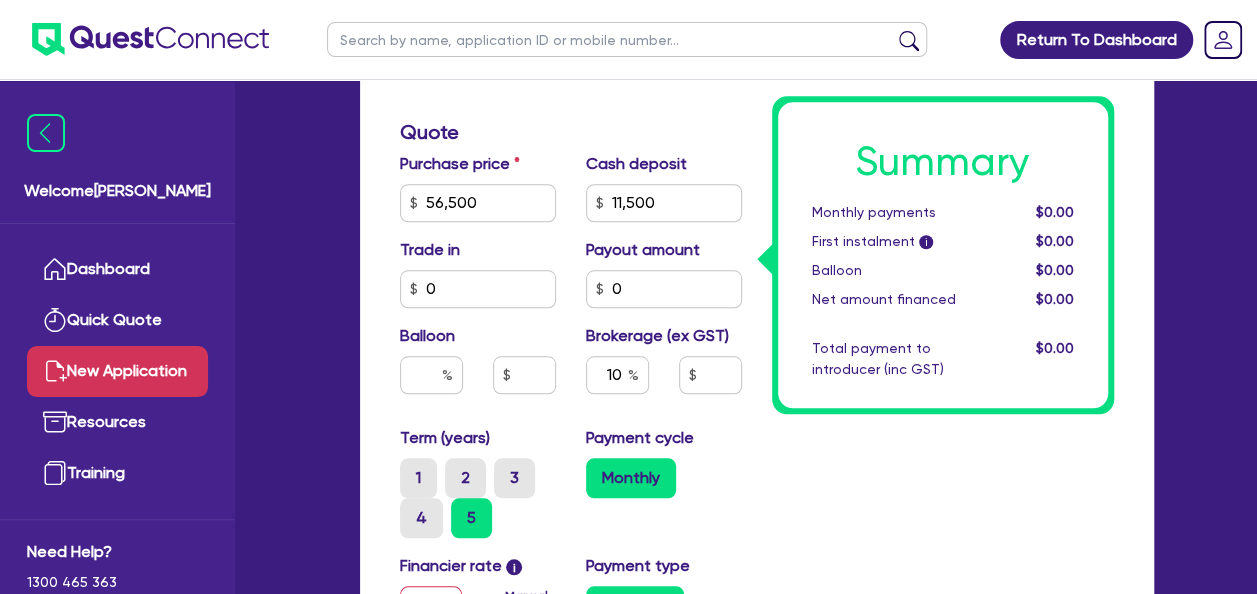 click on "Monthly" at bounding box center (664, 478) 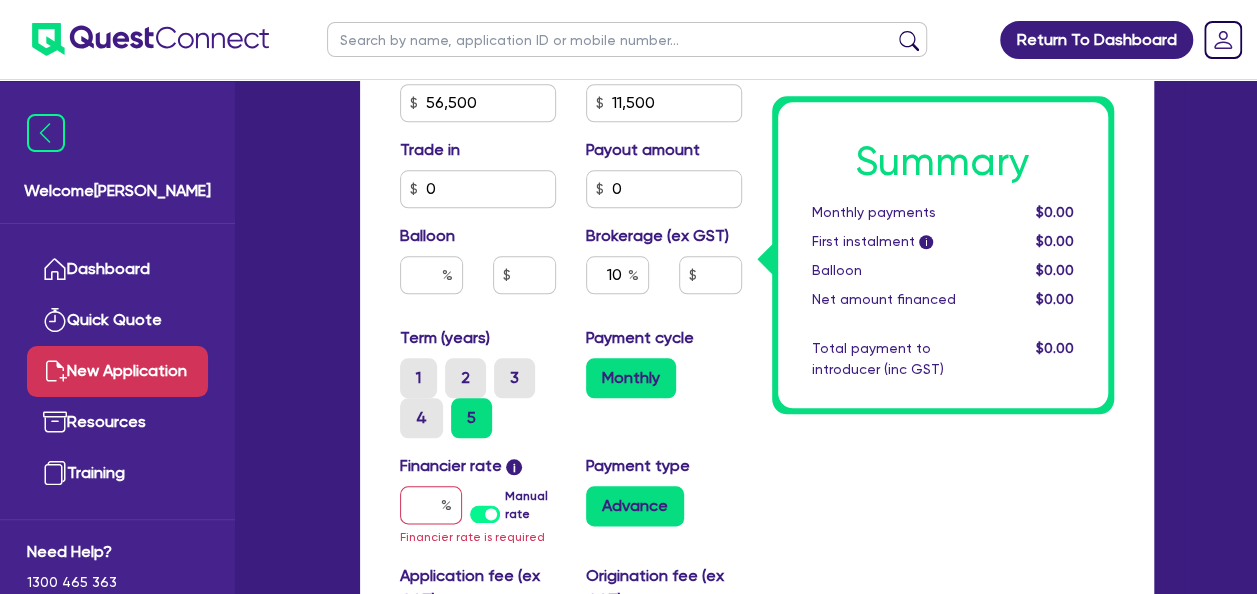 scroll, scrollTop: 1024, scrollLeft: 0, axis: vertical 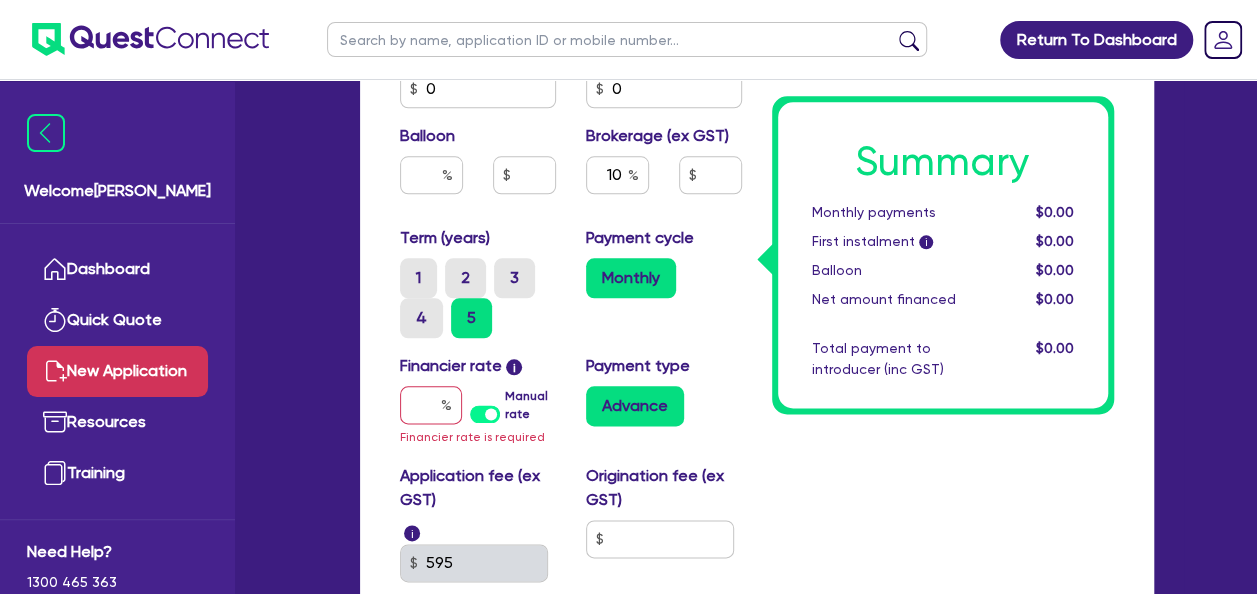 click on "Manual rate" at bounding box center [530, 405] 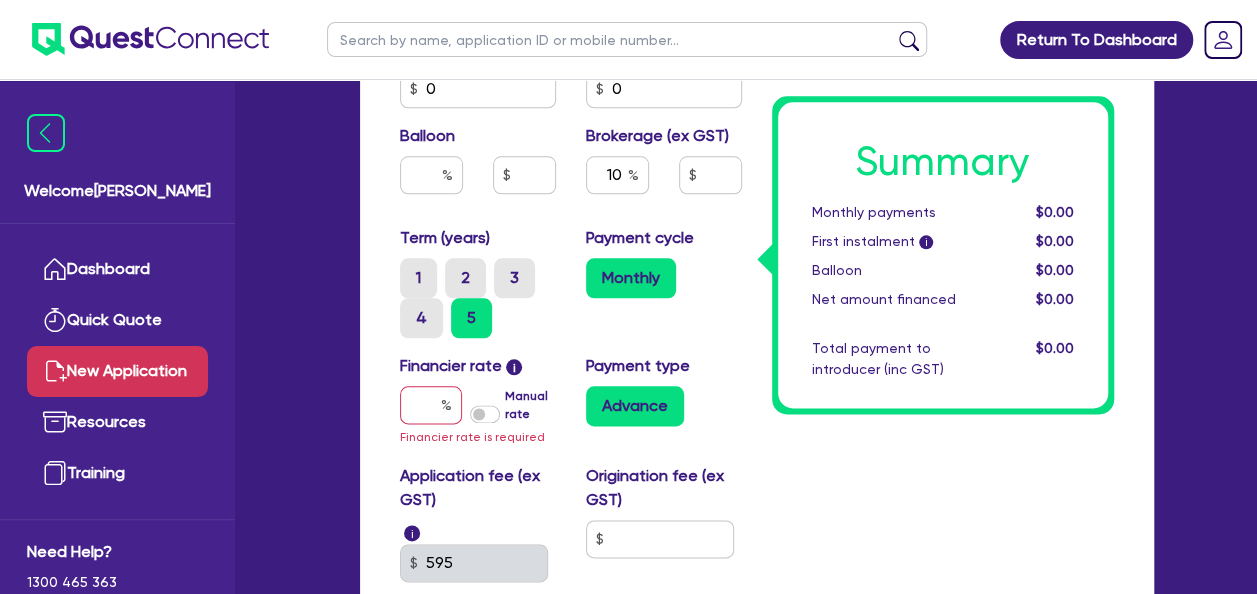 type on "4,500" 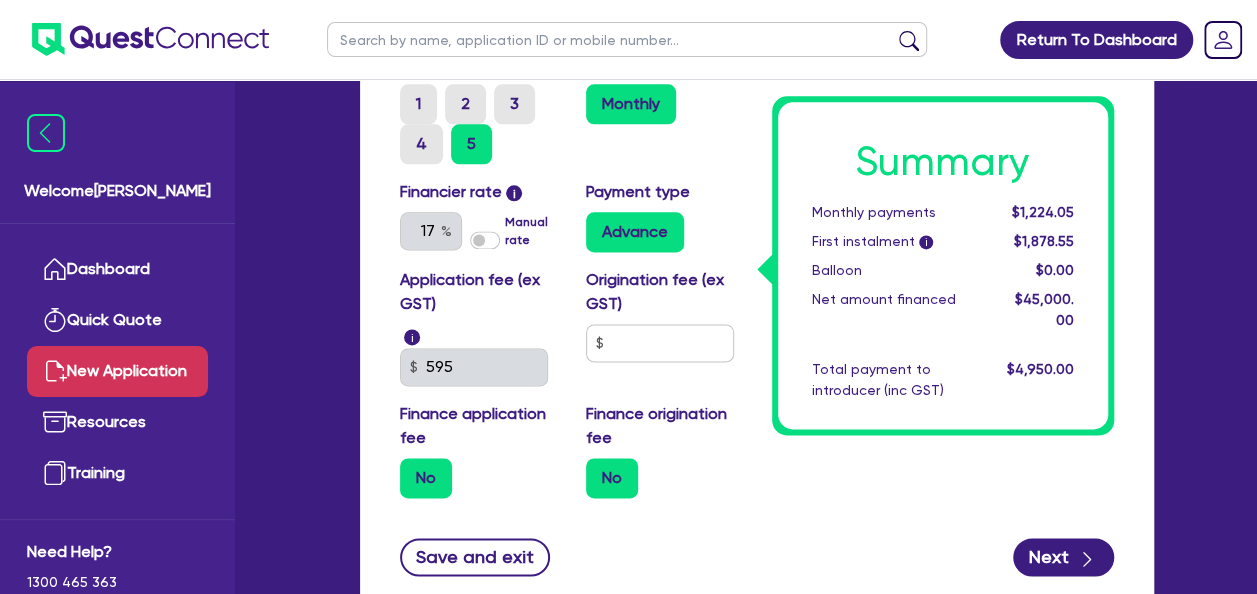 scroll, scrollTop: 1224, scrollLeft: 0, axis: vertical 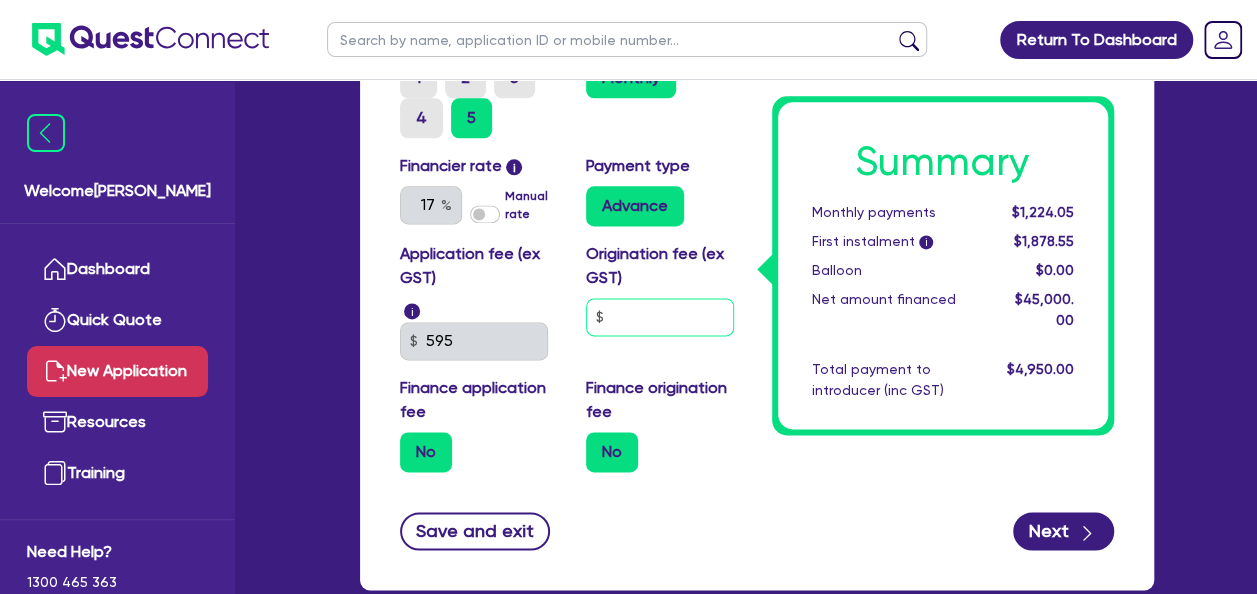 click at bounding box center [660, 317] 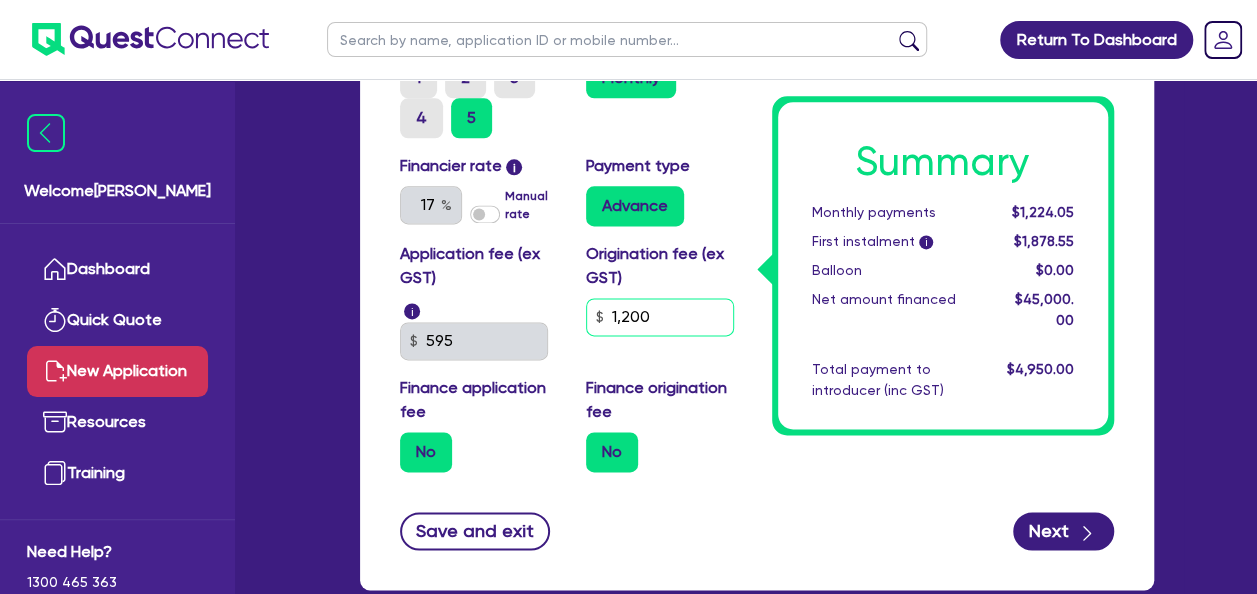 type on "1,200" 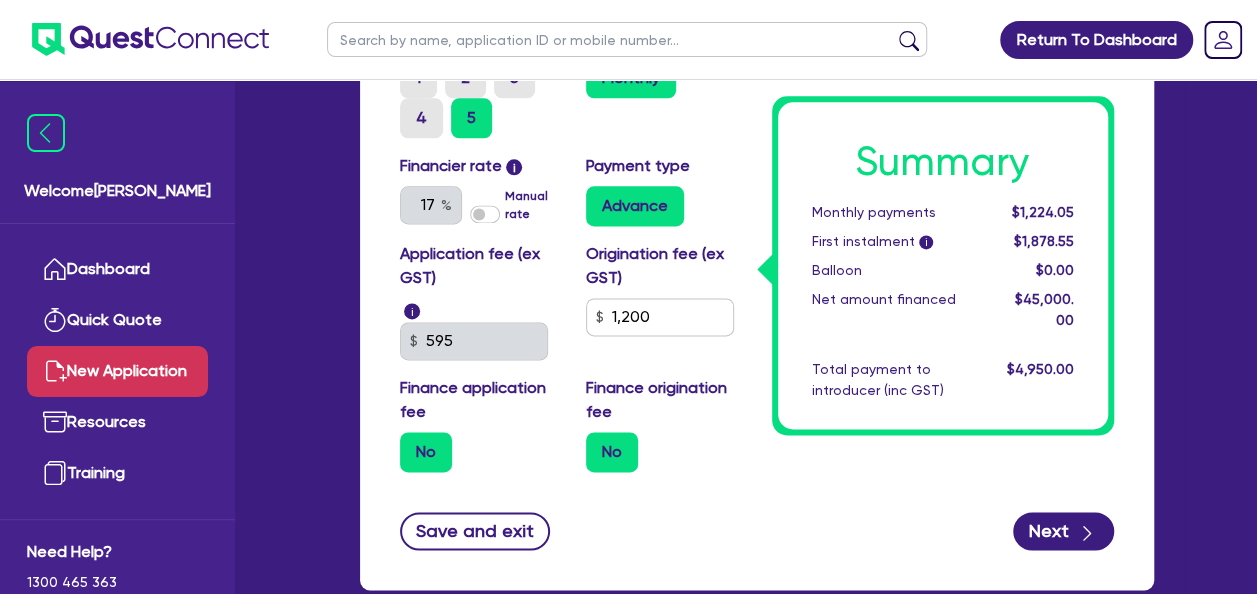 type on "4,500" 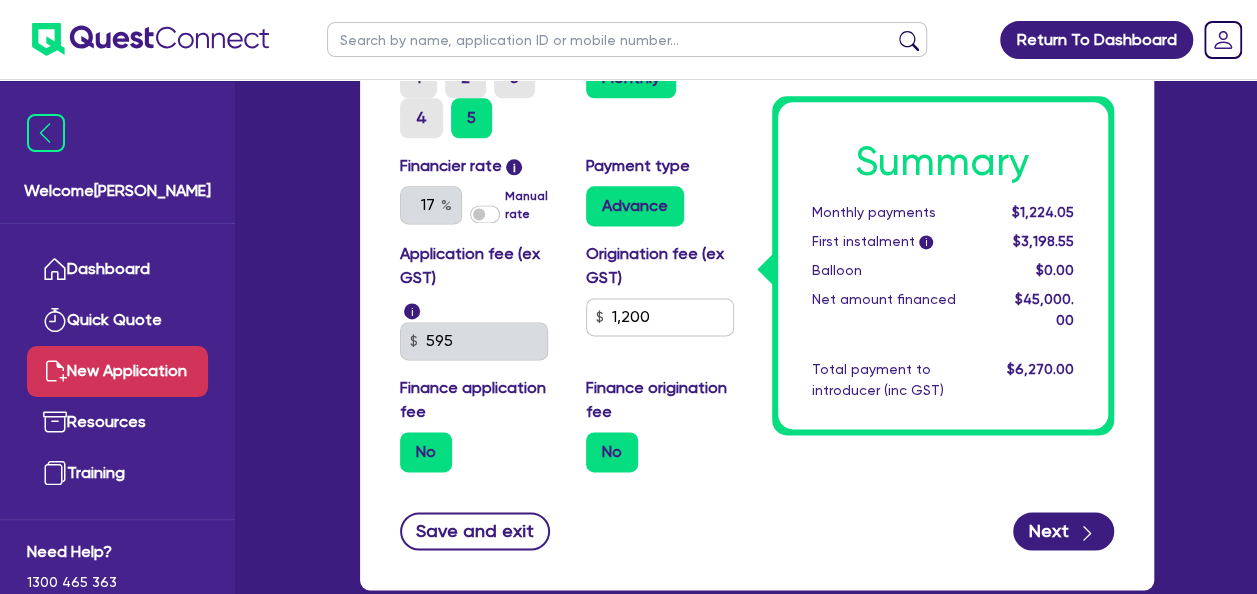 click on "No" at bounding box center (612, 452) 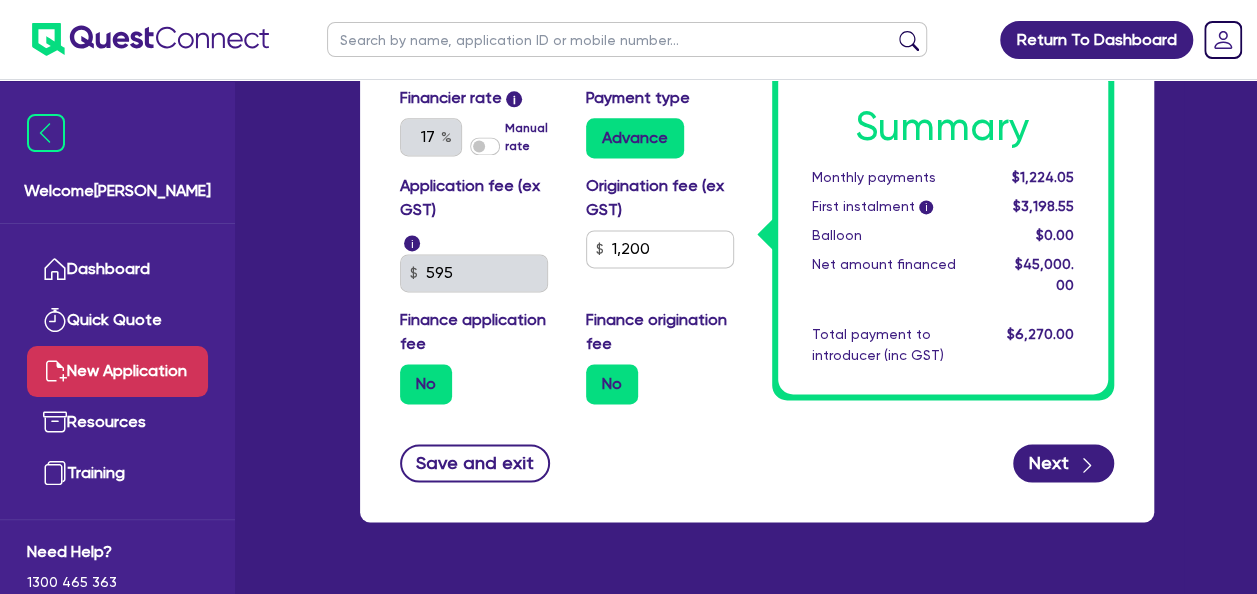 scroll, scrollTop: 1340, scrollLeft: 0, axis: vertical 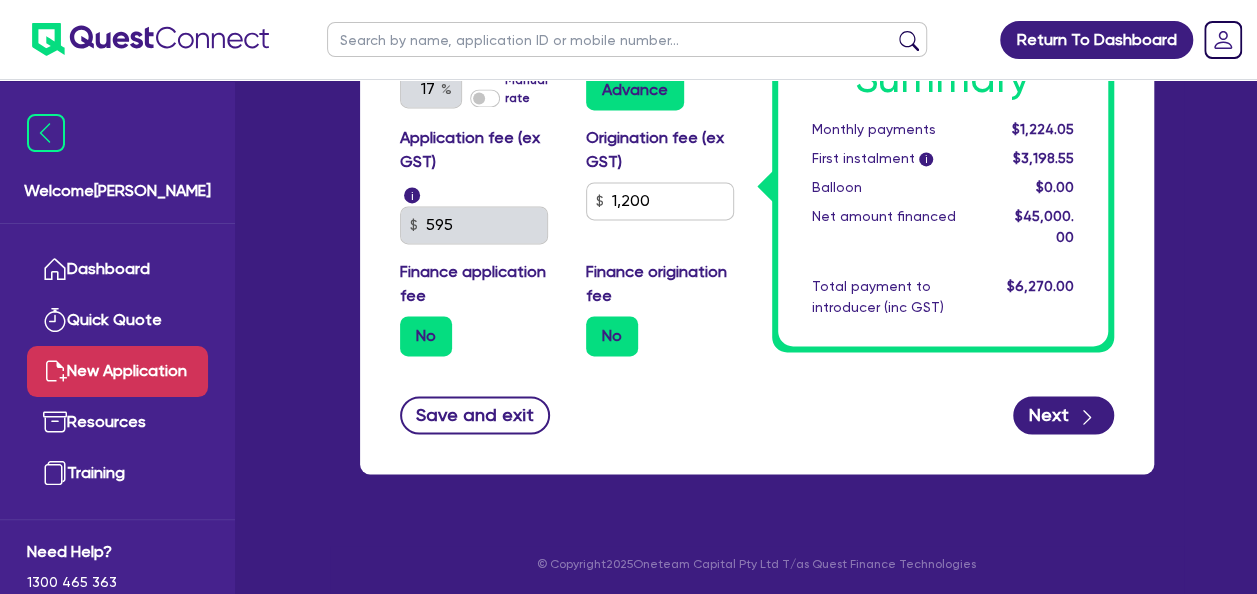 click on "No" at bounding box center [664, 336] 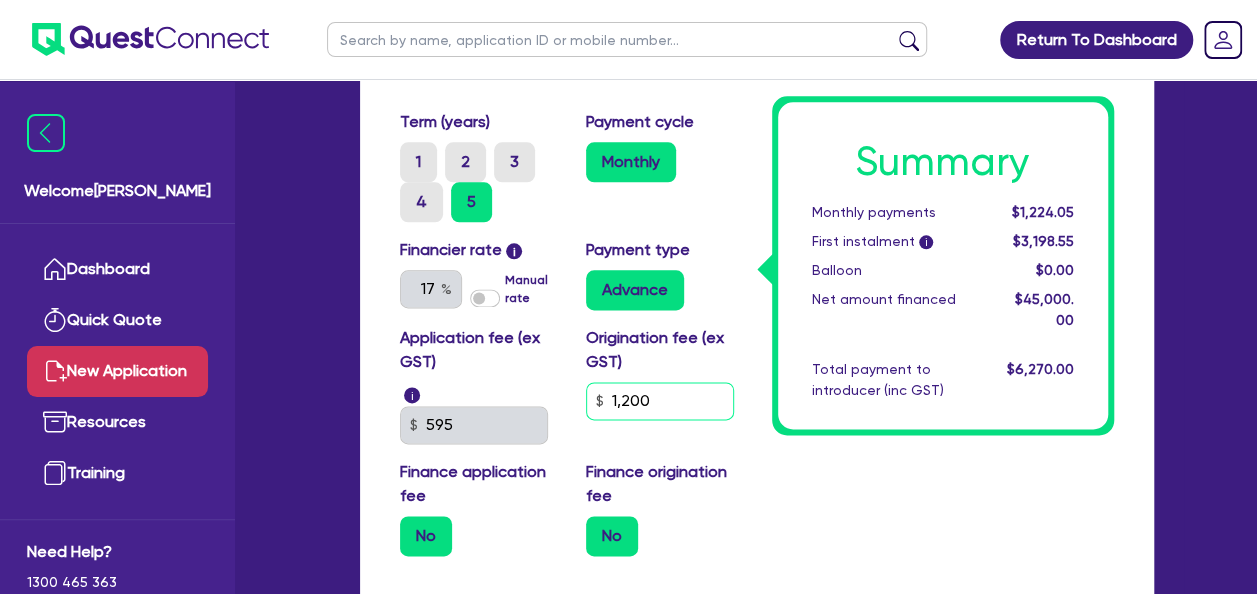 click on "1,200" at bounding box center (660, 401) 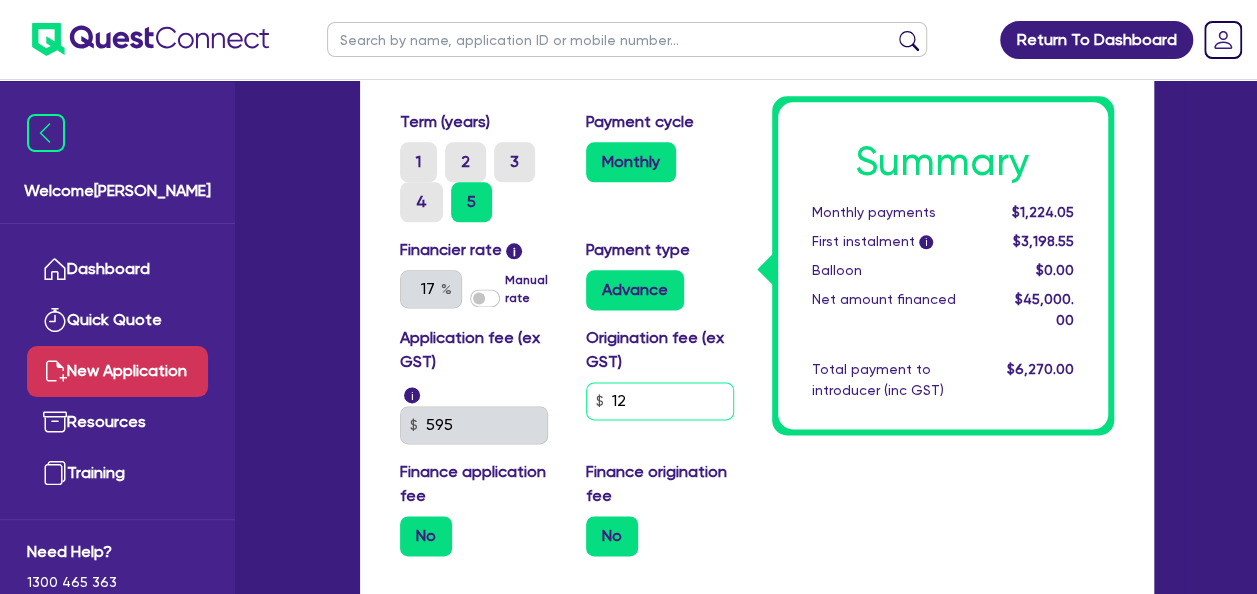 type on "1" 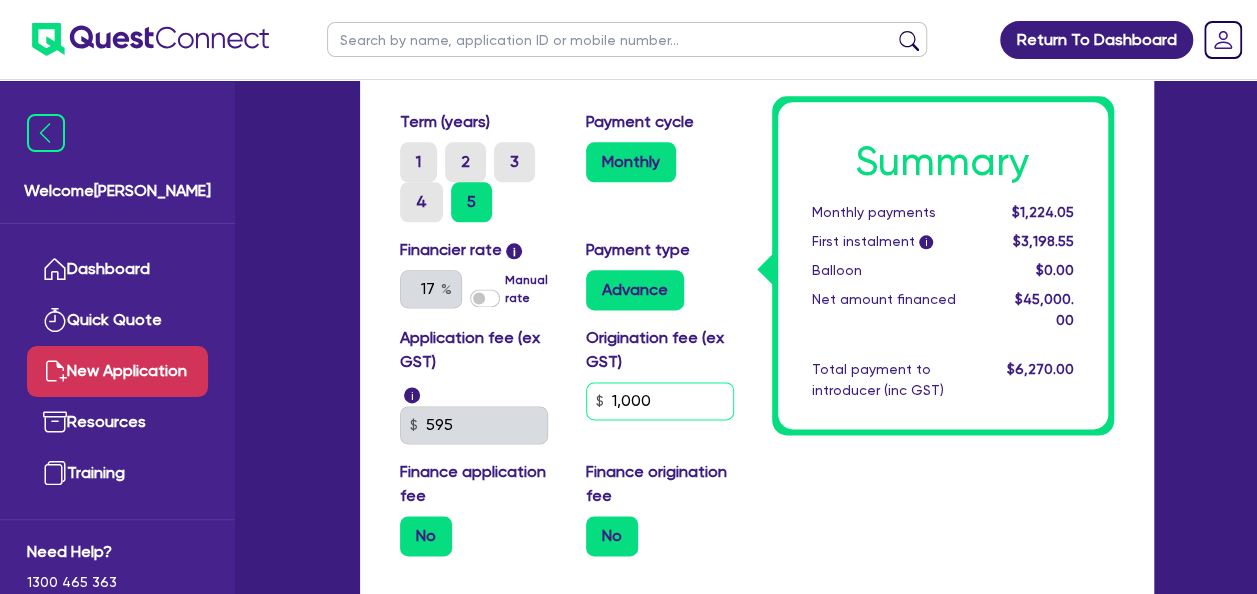 type on "1,000" 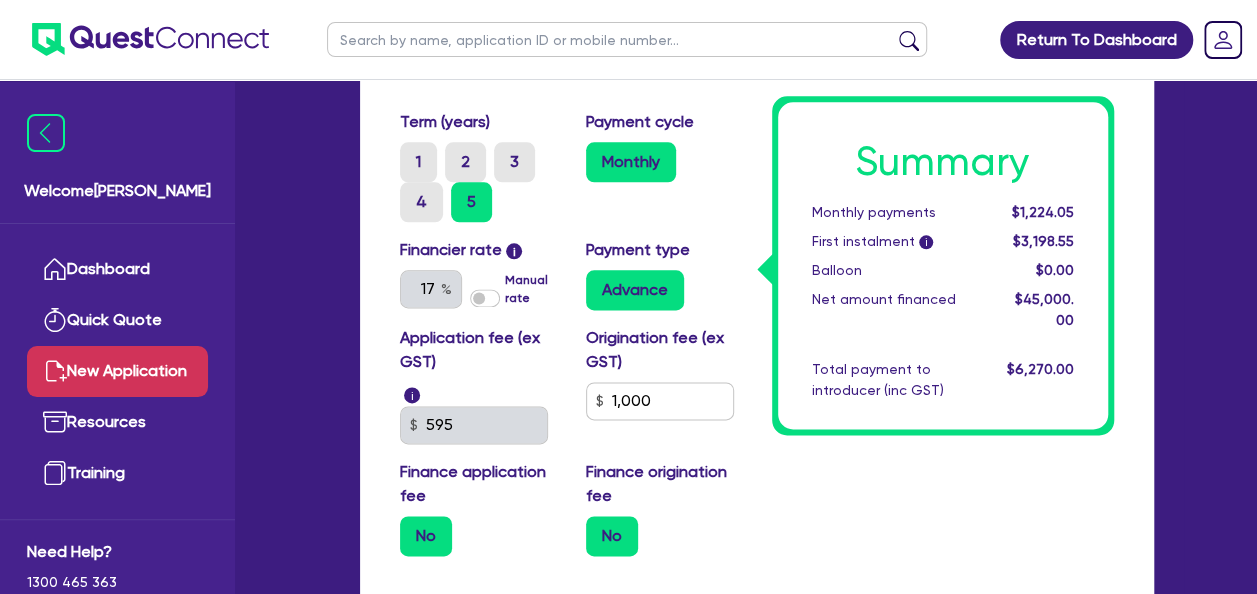 click on "Finance origination fee" at bounding box center [664, 484] 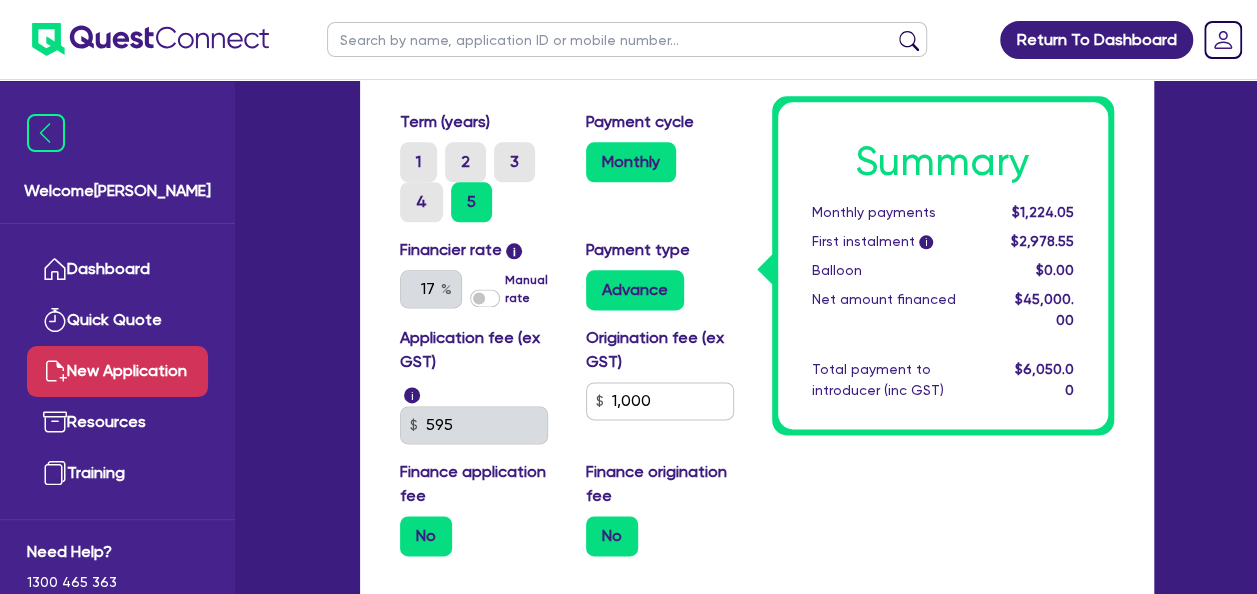 type on "4,500" 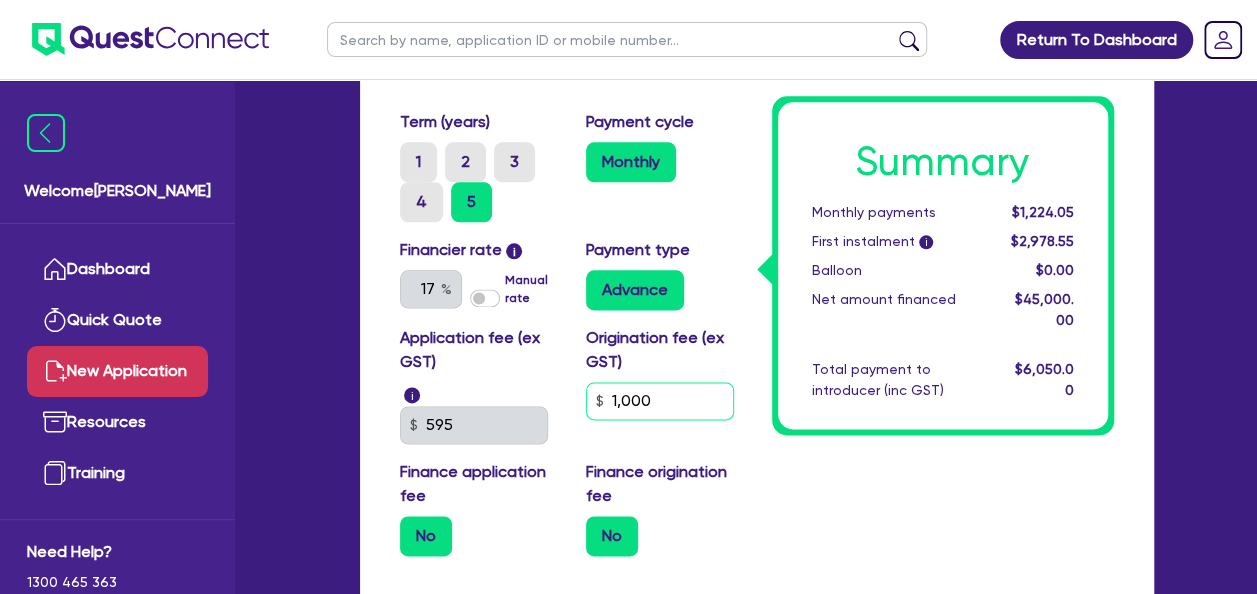 click on "1,000" at bounding box center (660, 401) 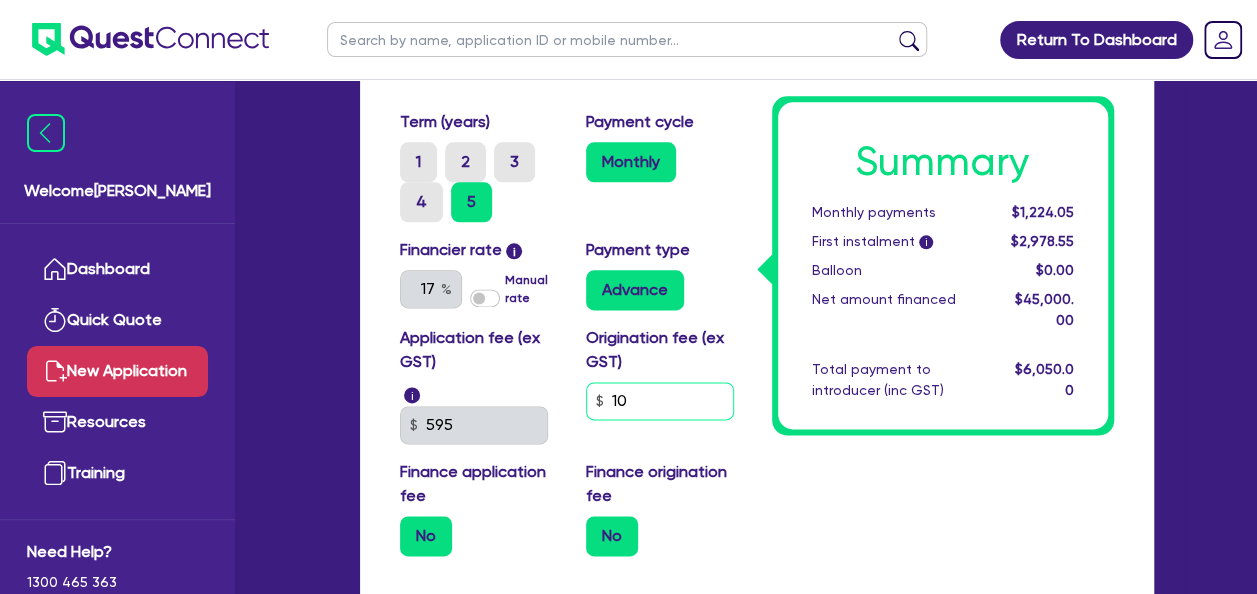 type on "1" 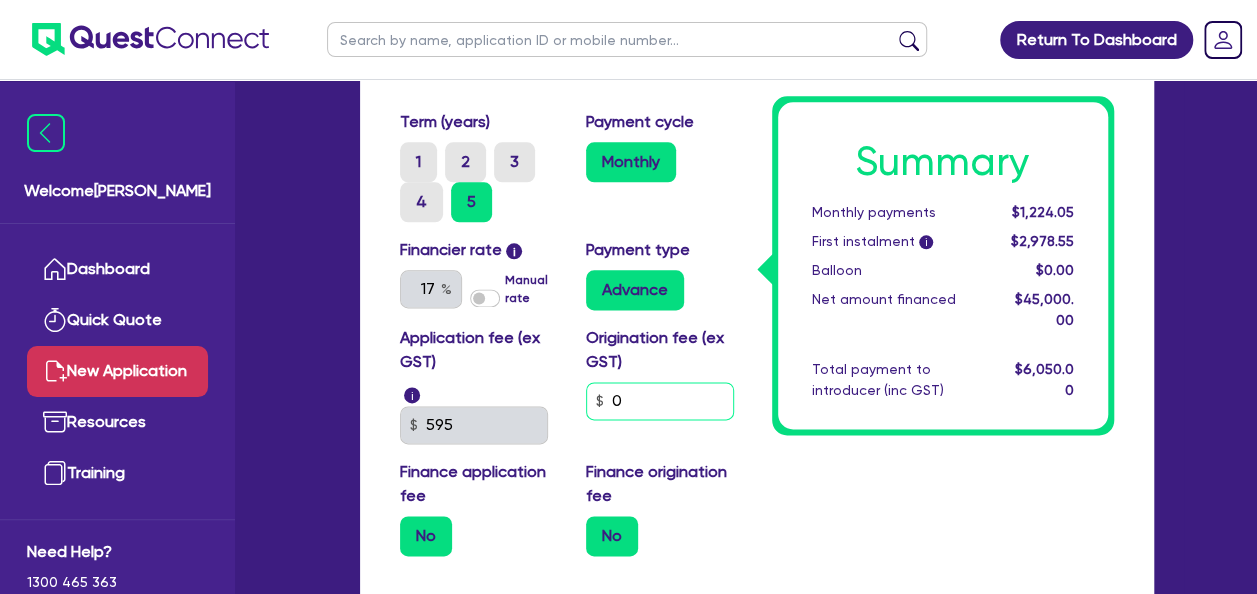 type on "0" 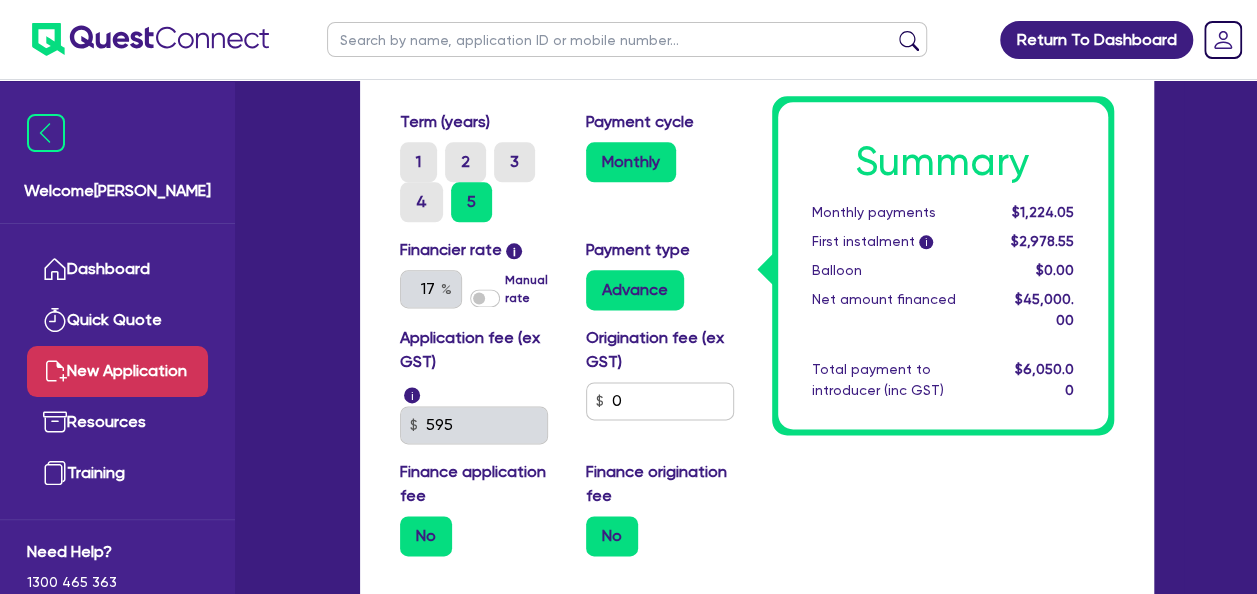click on "Summary Monthly   payments $1,224.05 First instalment i $2,978.55 Balloon $0.00 Net amount financed $45,000.00 Total payment to introducer (inc GST) $6,050.00" at bounding box center [943, -81] 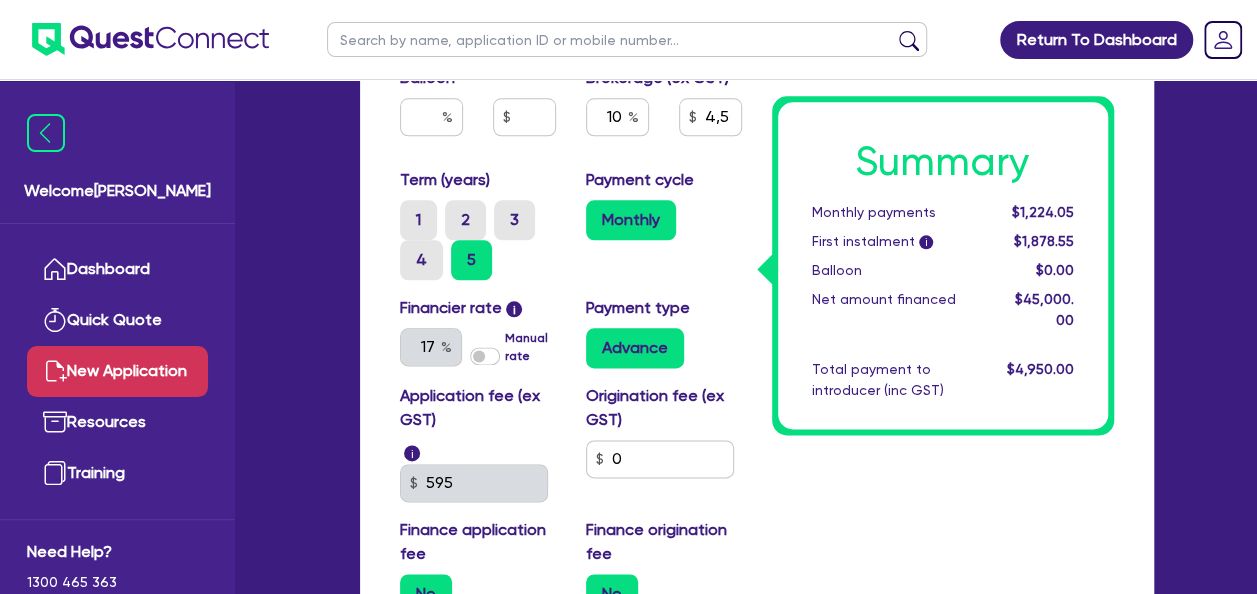 scroll, scrollTop: 1040, scrollLeft: 0, axis: vertical 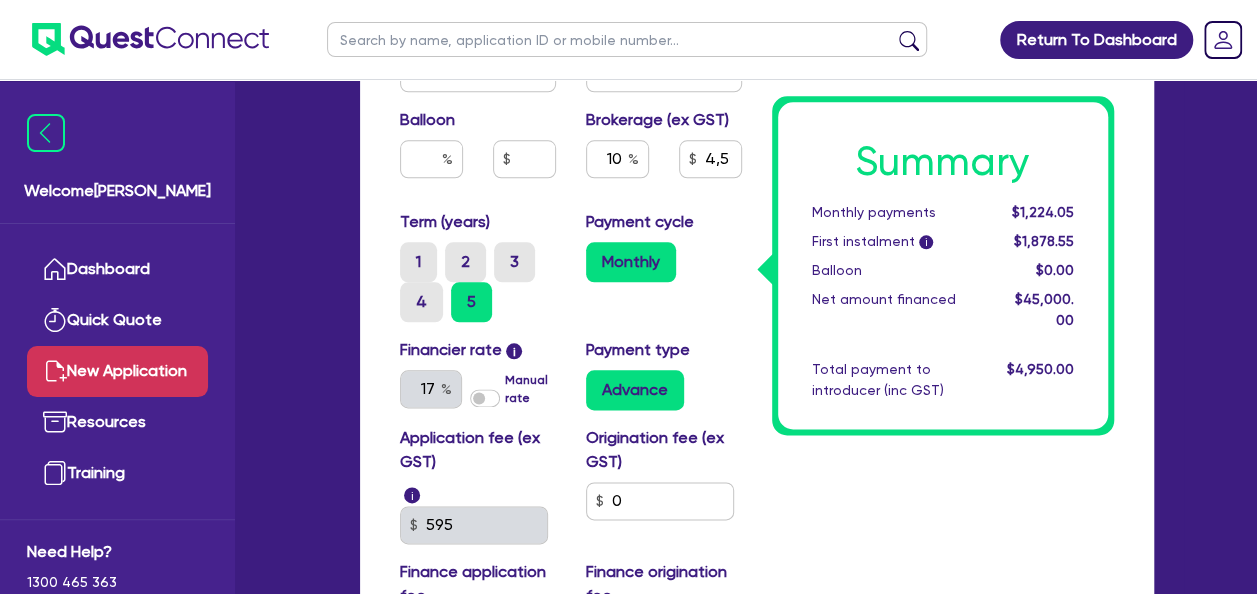 click on "Monthly" at bounding box center (631, 262) 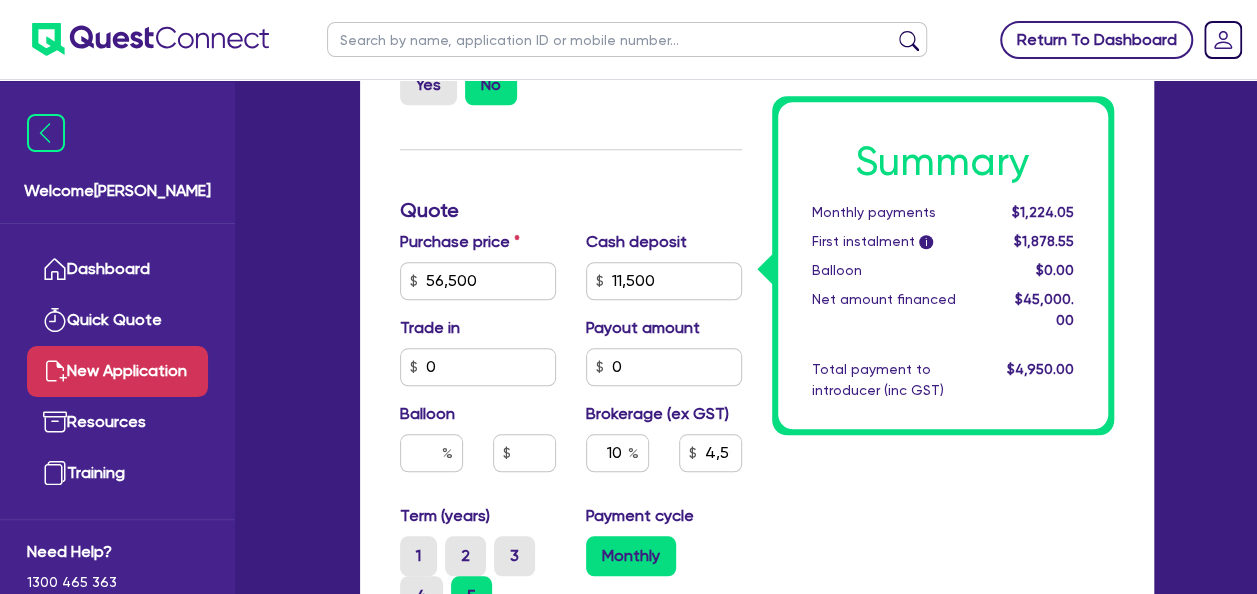 scroll, scrollTop: 740, scrollLeft: 0, axis: vertical 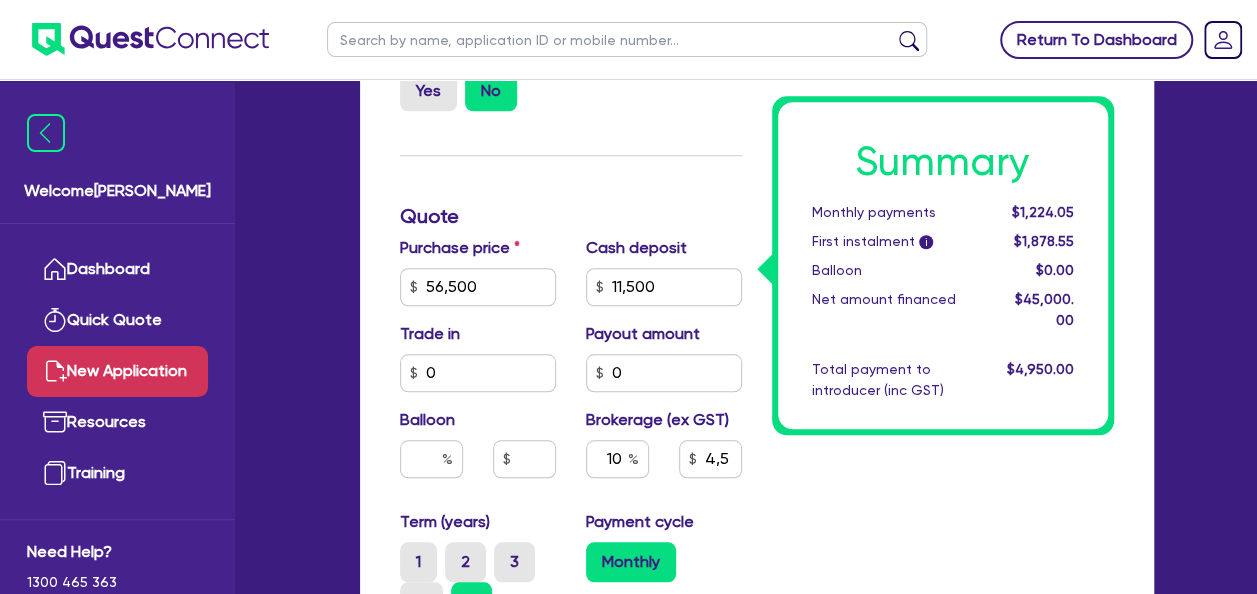 click on "Return To Dashboard" at bounding box center [1096, 40] 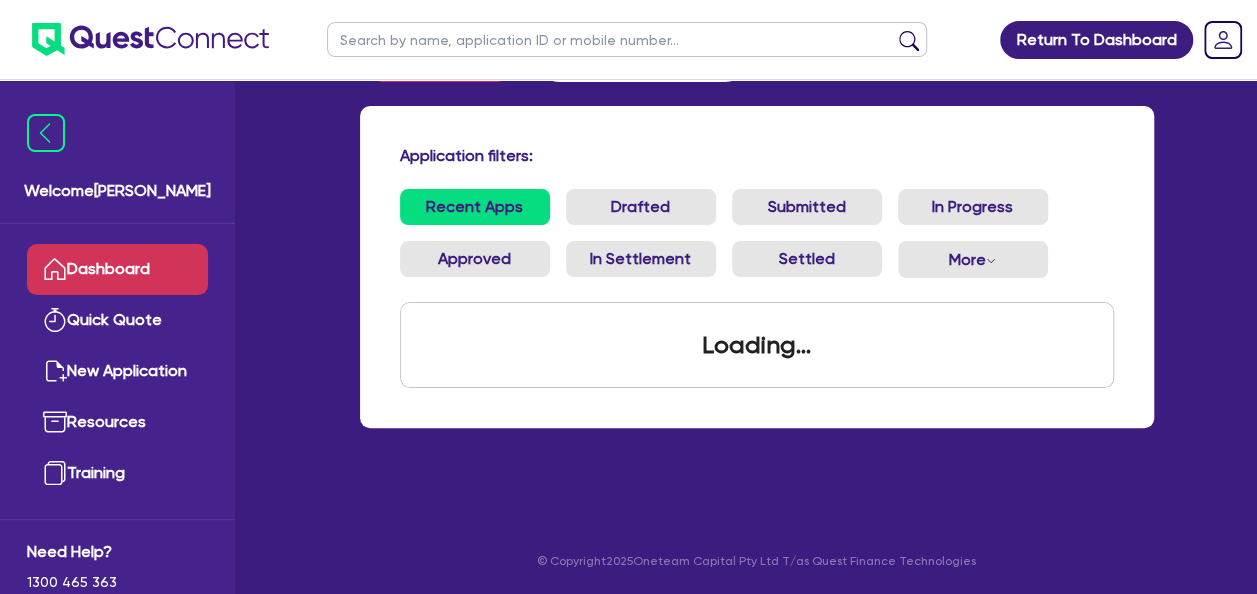 scroll, scrollTop: 0, scrollLeft: 0, axis: both 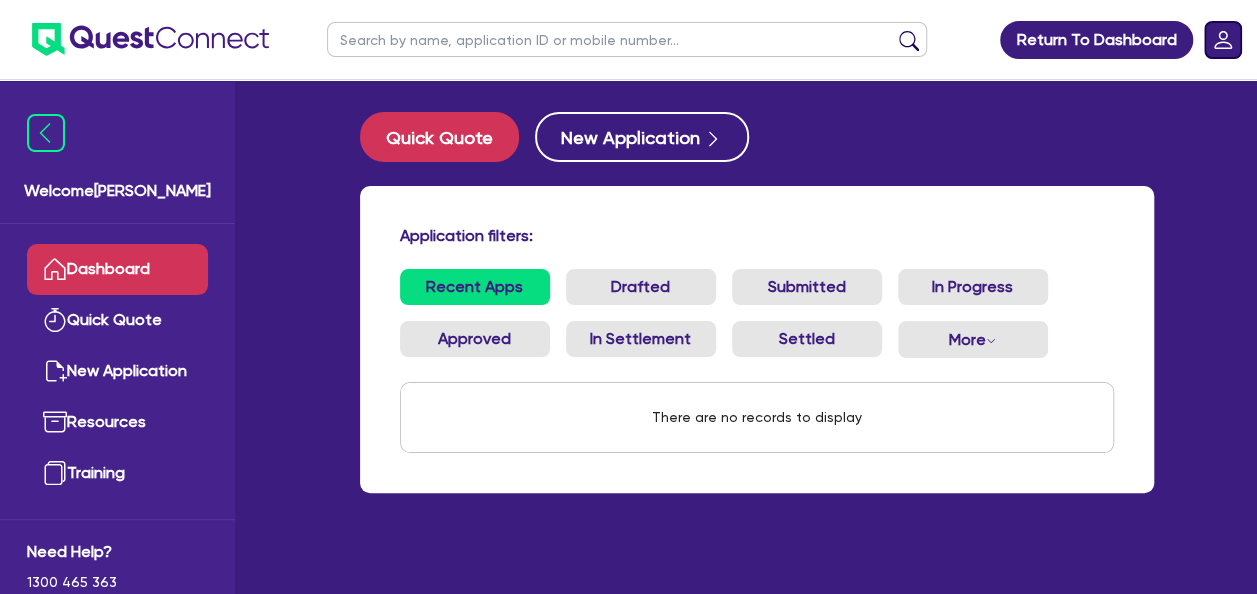 click 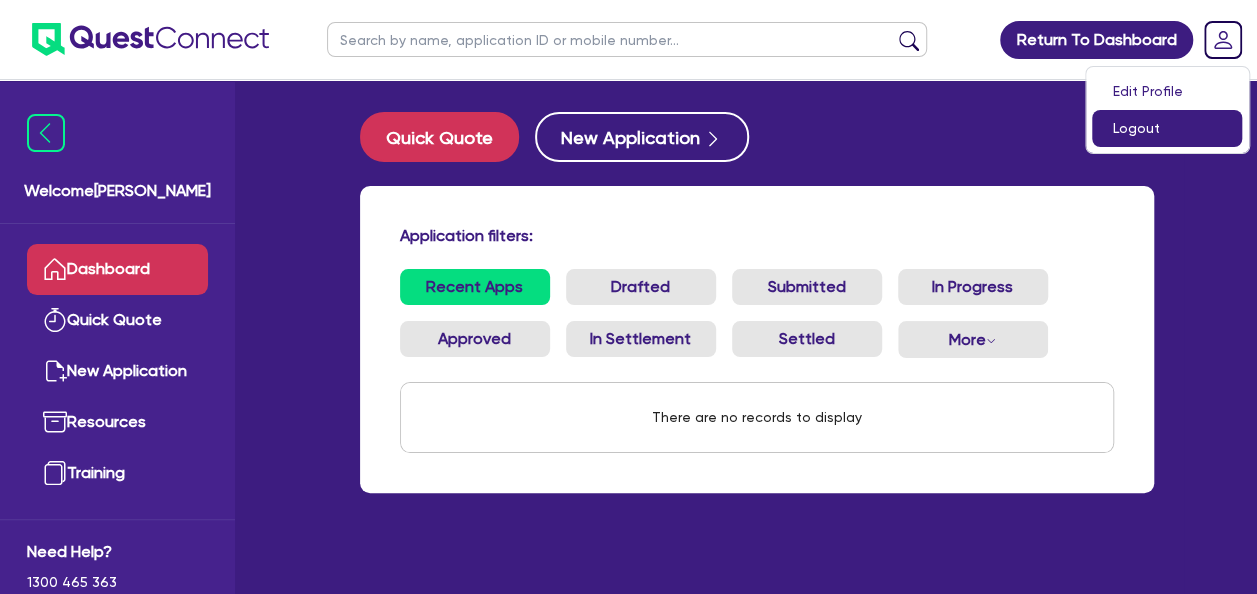 click on "Logout" at bounding box center (1167, 128) 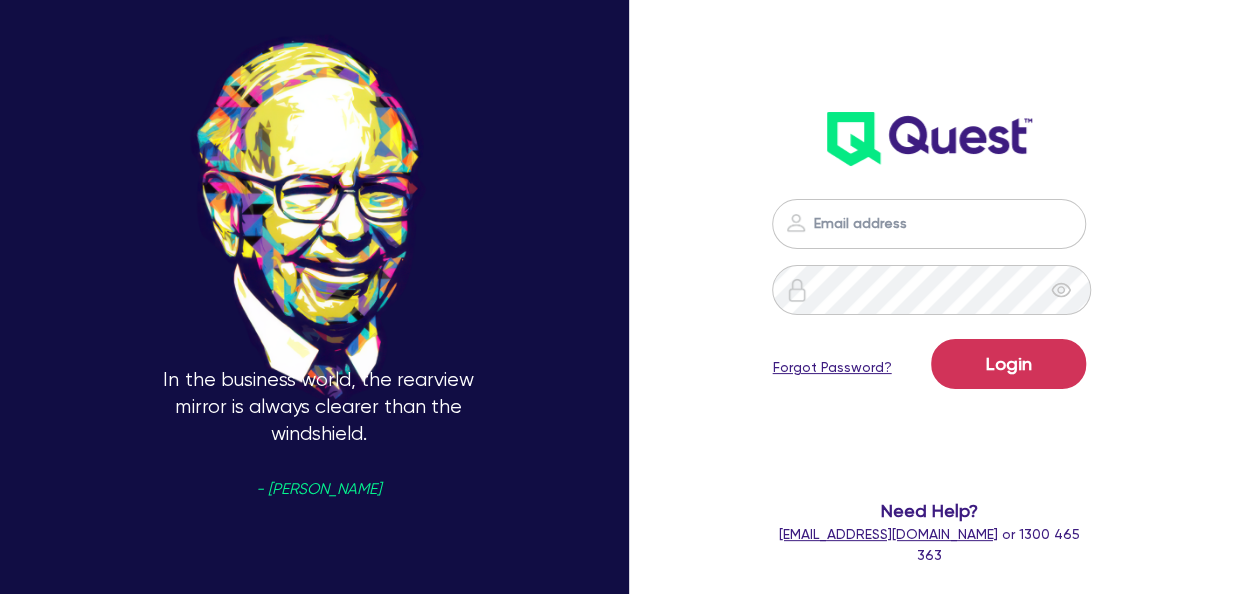 type on "[PERSON_NAME][EMAIL_ADDRESS][DOMAIN_NAME]" 